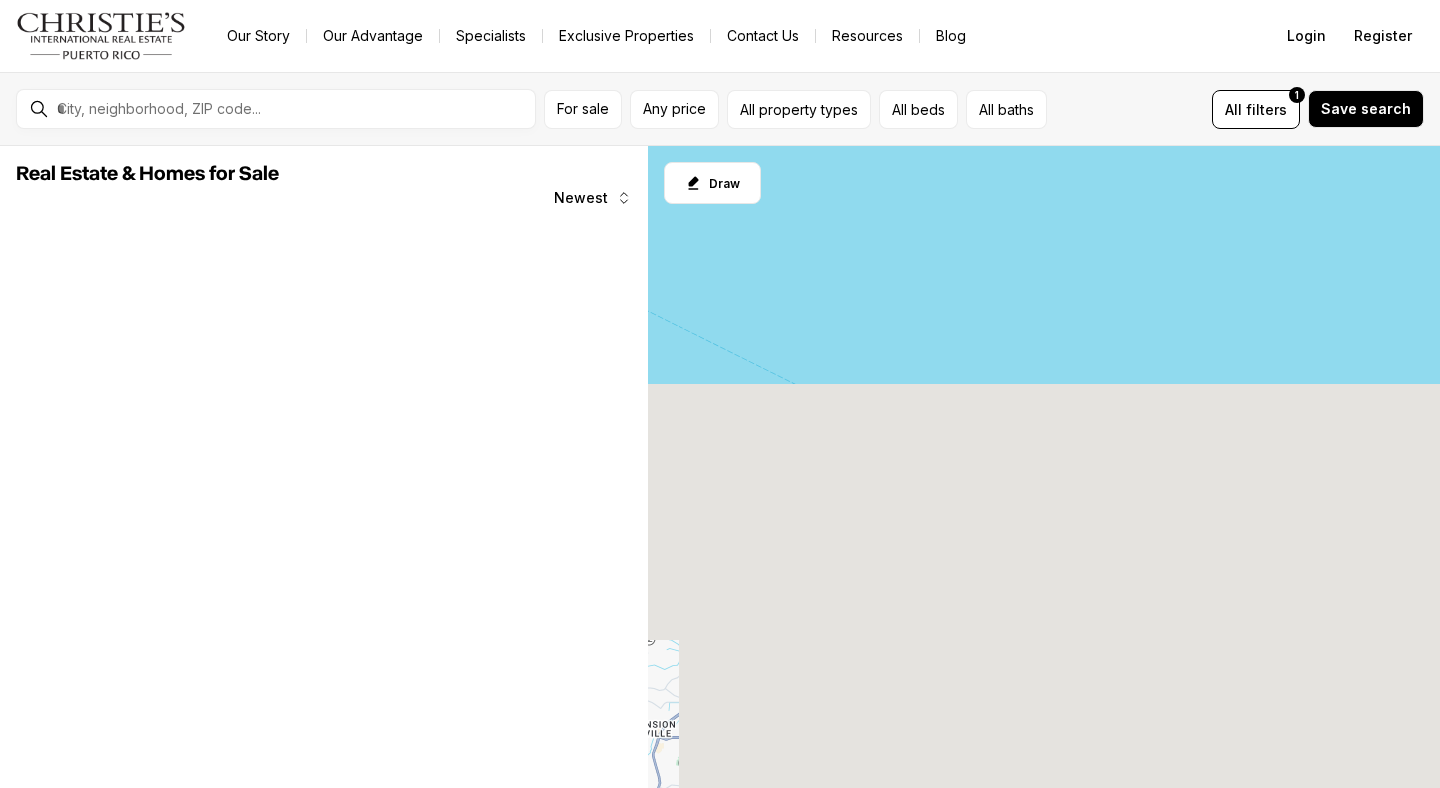 scroll, scrollTop: 0, scrollLeft: 0, axis: both 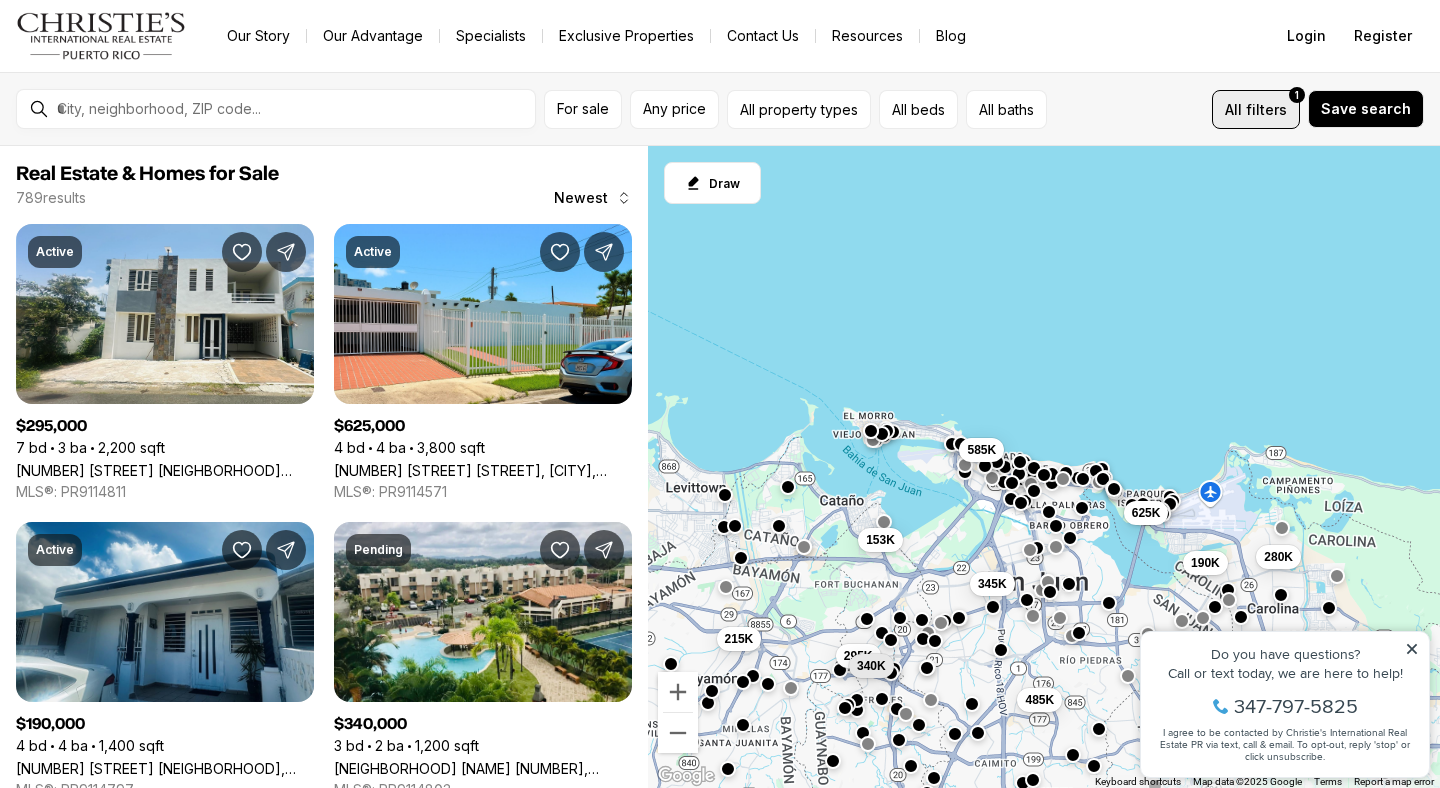 click on "filters" at bounding box center [1266, 109] 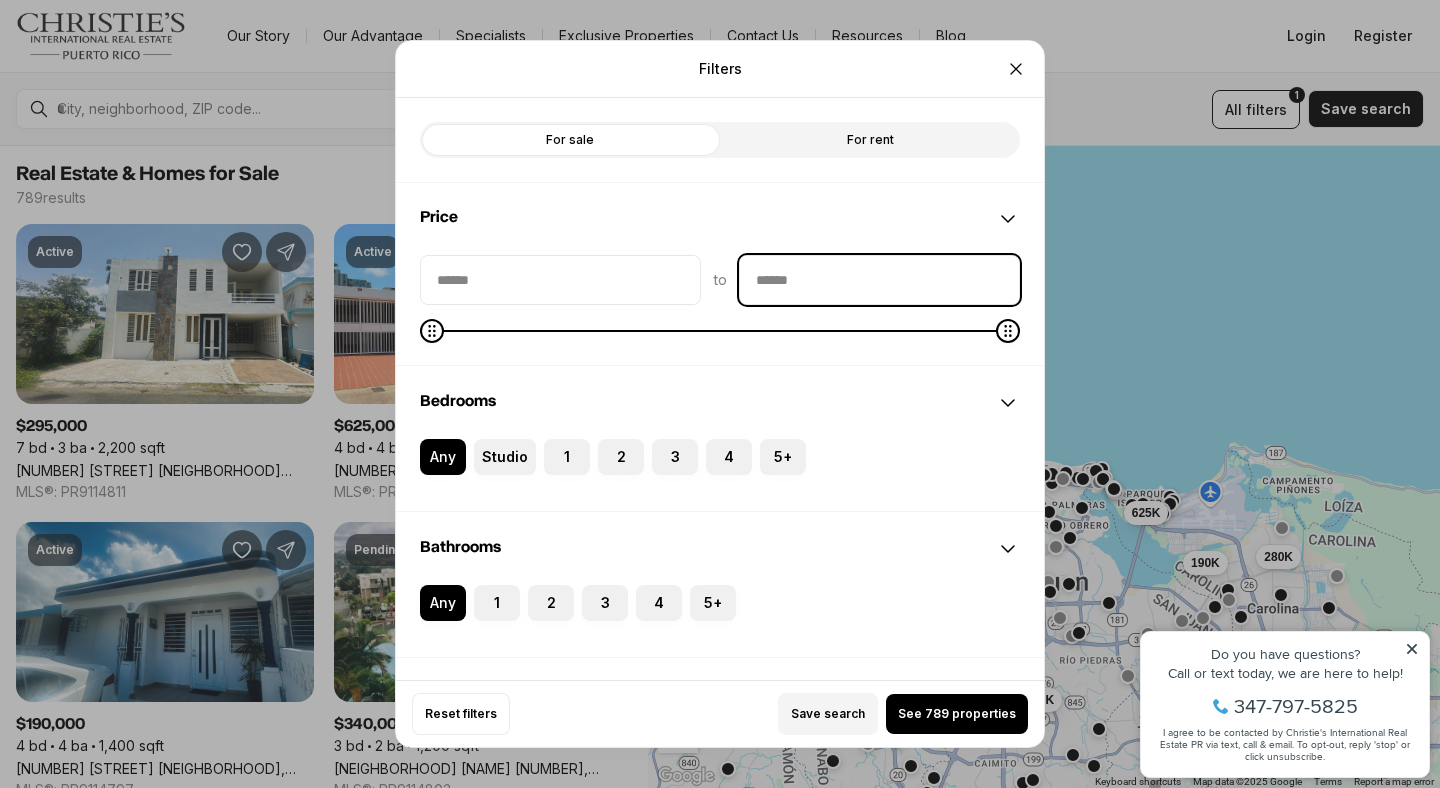 click at bounding box center (879, 280) 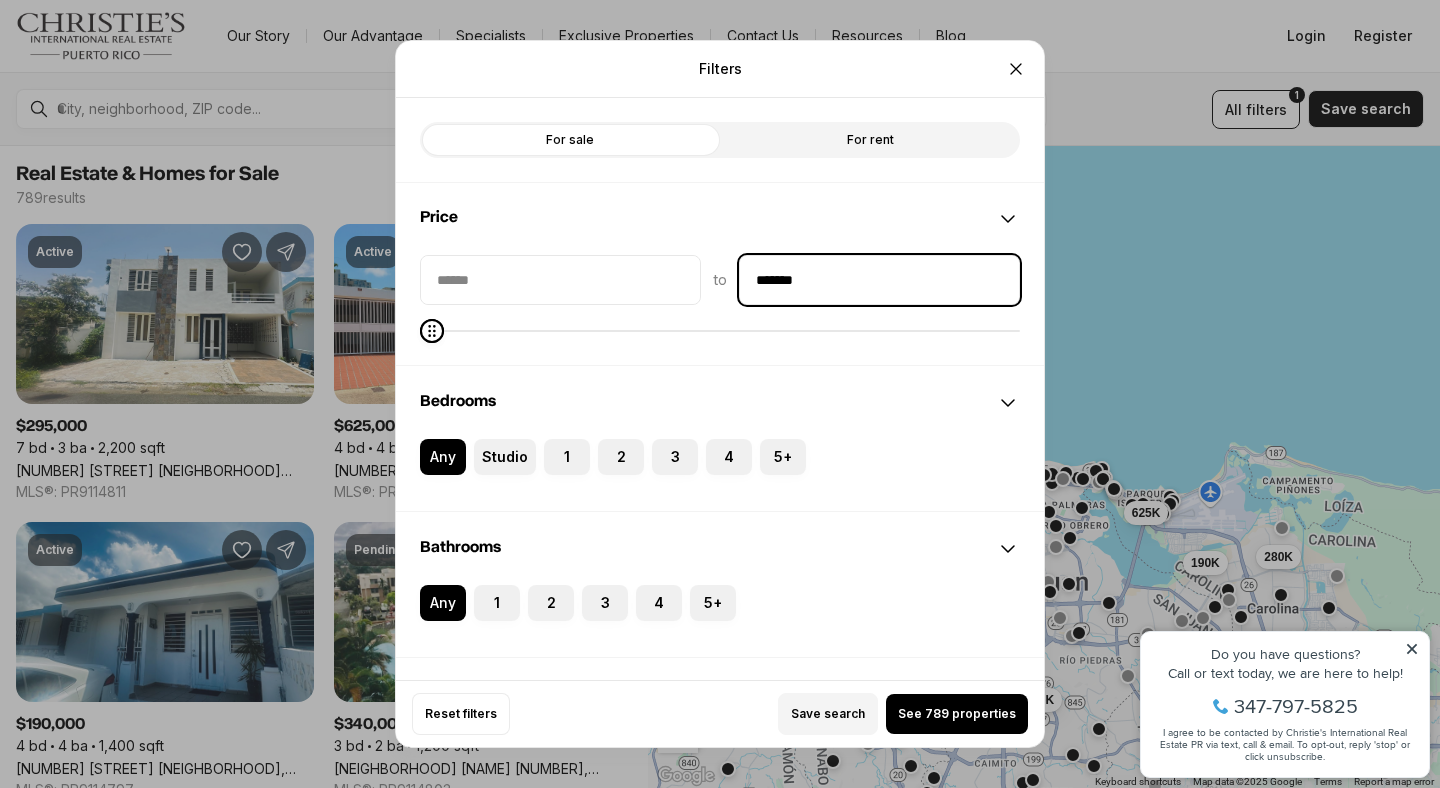 type on "********" 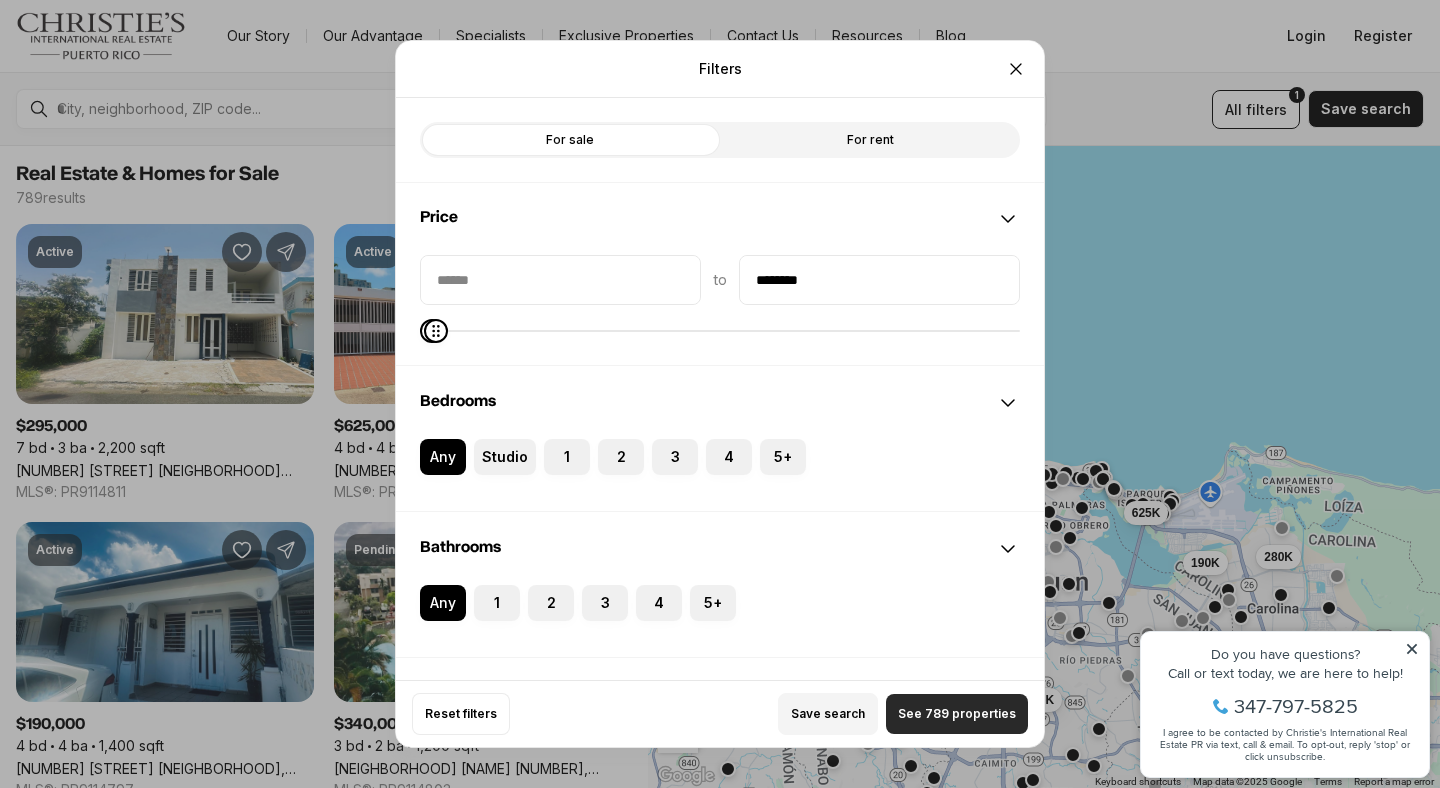 click on "See 789 properties" at bounding box center [957, 714] 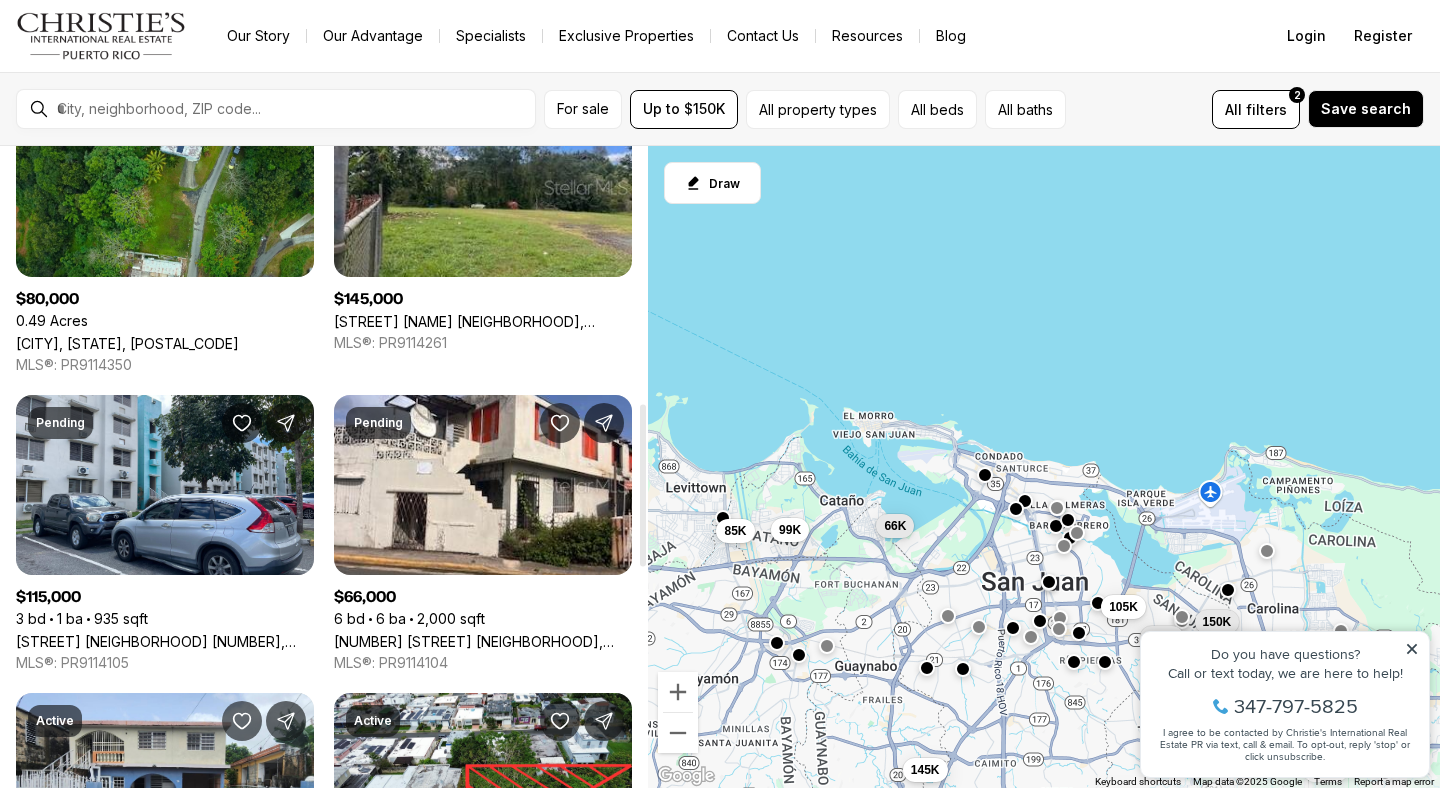 scroll, scrollTop: 1026, scrollLeft: 0, axis: vertical 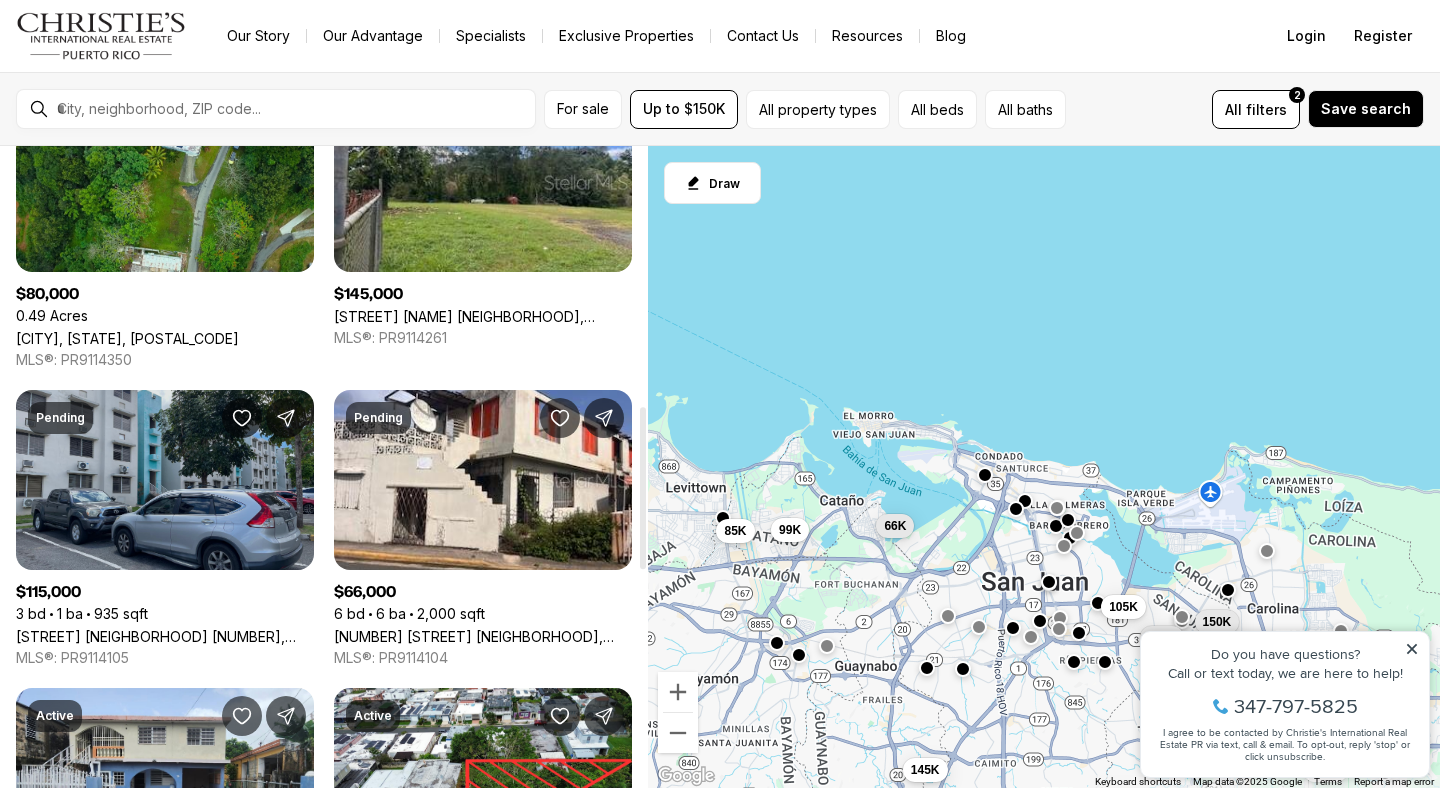 click on "VERGEL ST BALCONES DE CAROLINA III #H-302, CAROLINA PR, 00987" at bounding box center (165, 636) 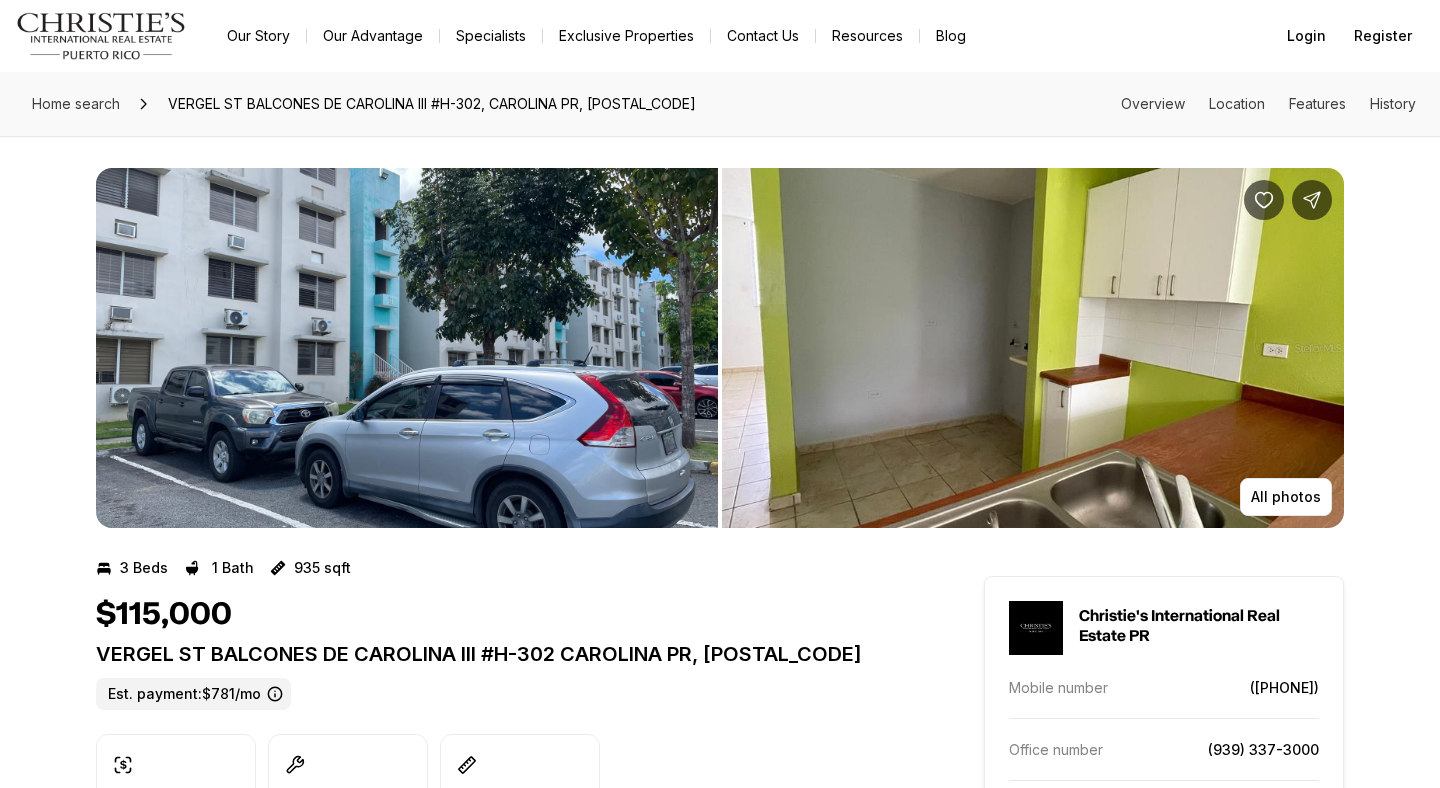 scroll, scrollTop: 0, scrollLeft: 0, axis: both 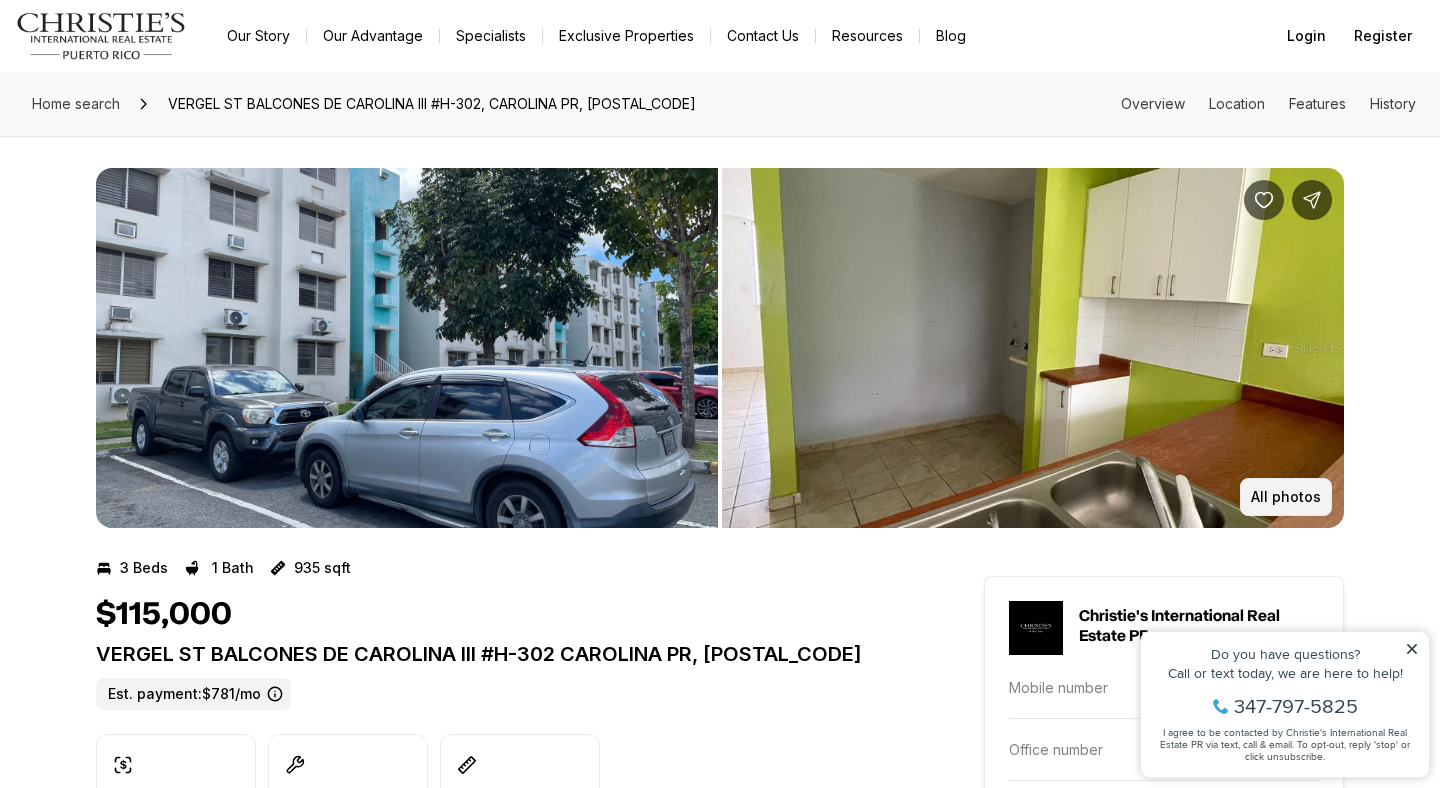click on "All photos" at bounding box center [1286, 497] 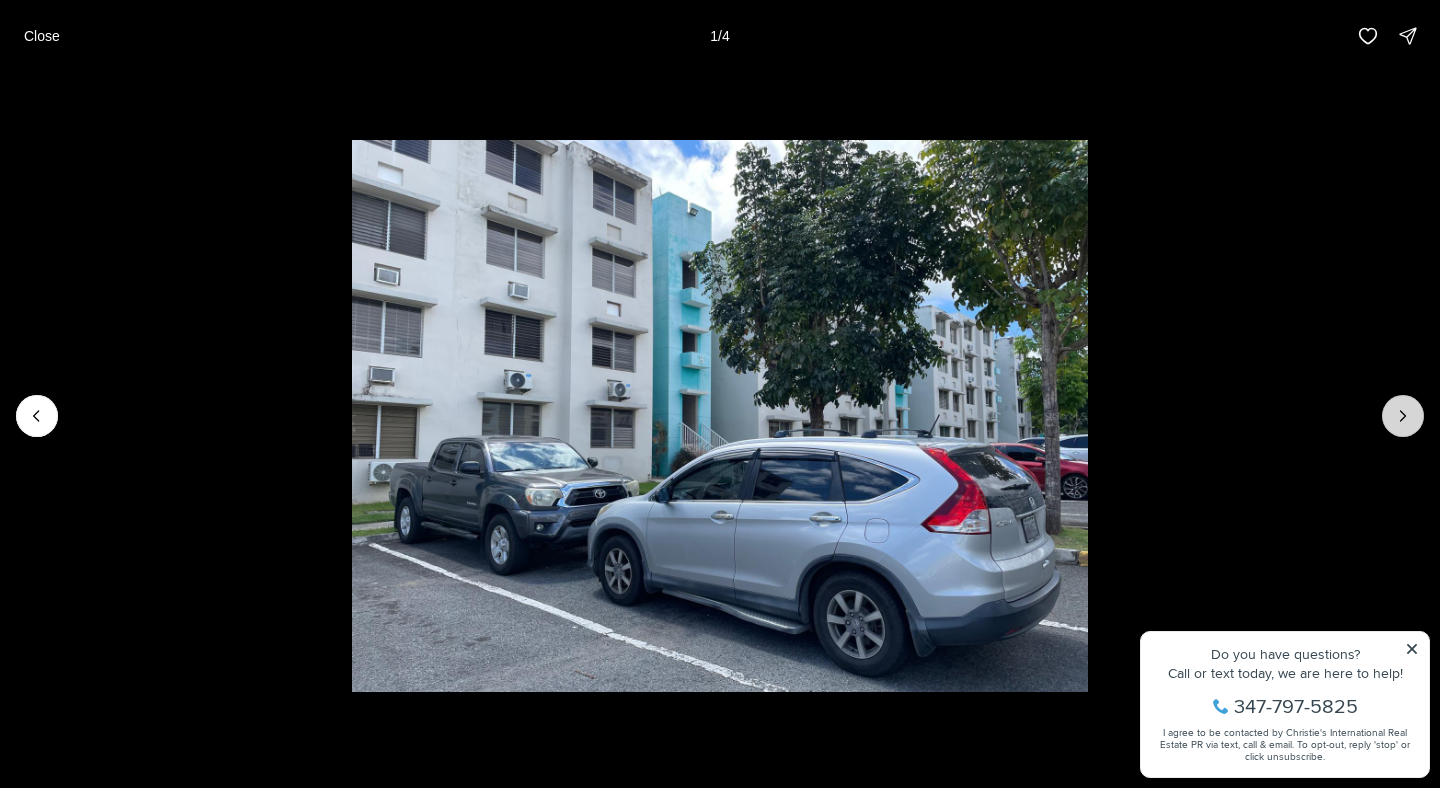 click 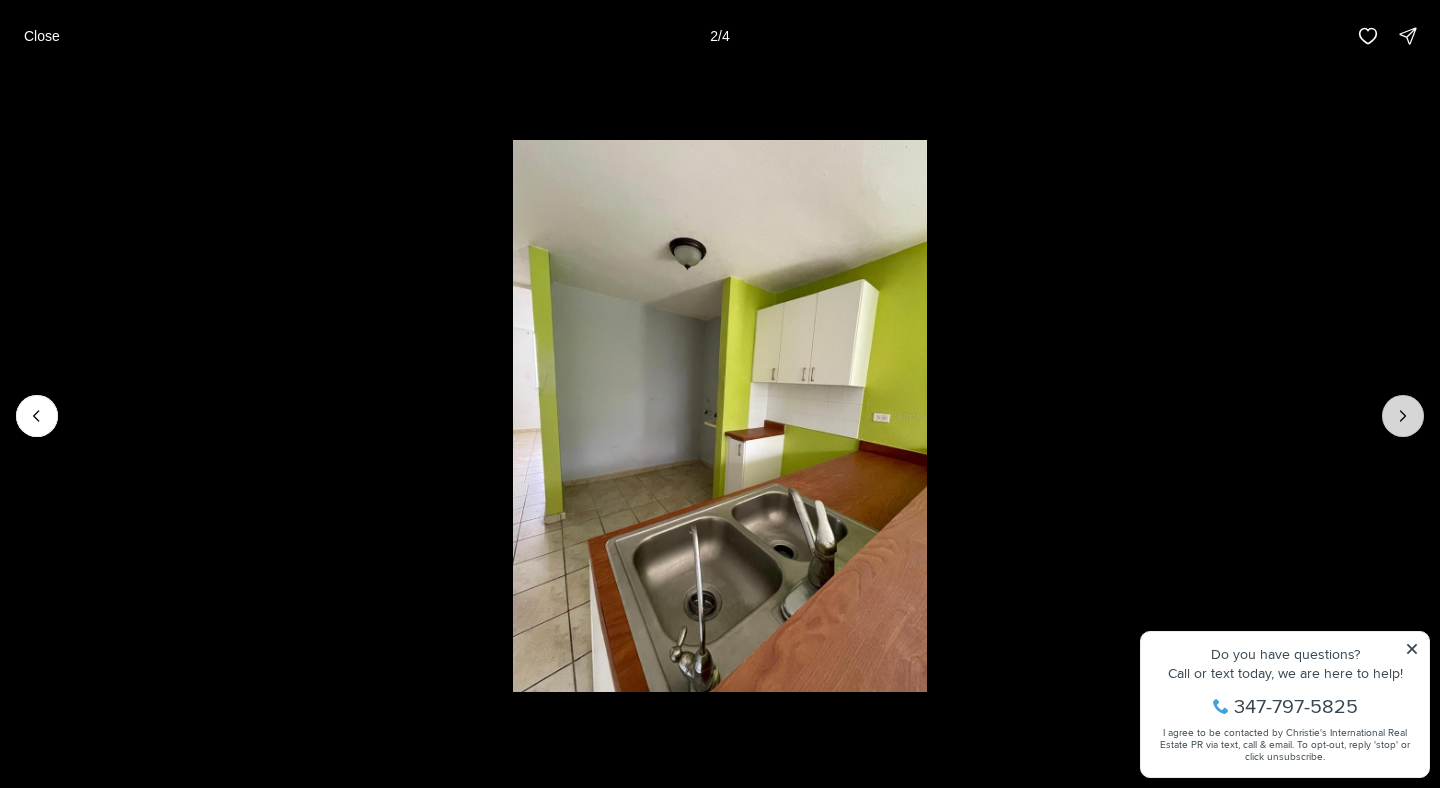 click 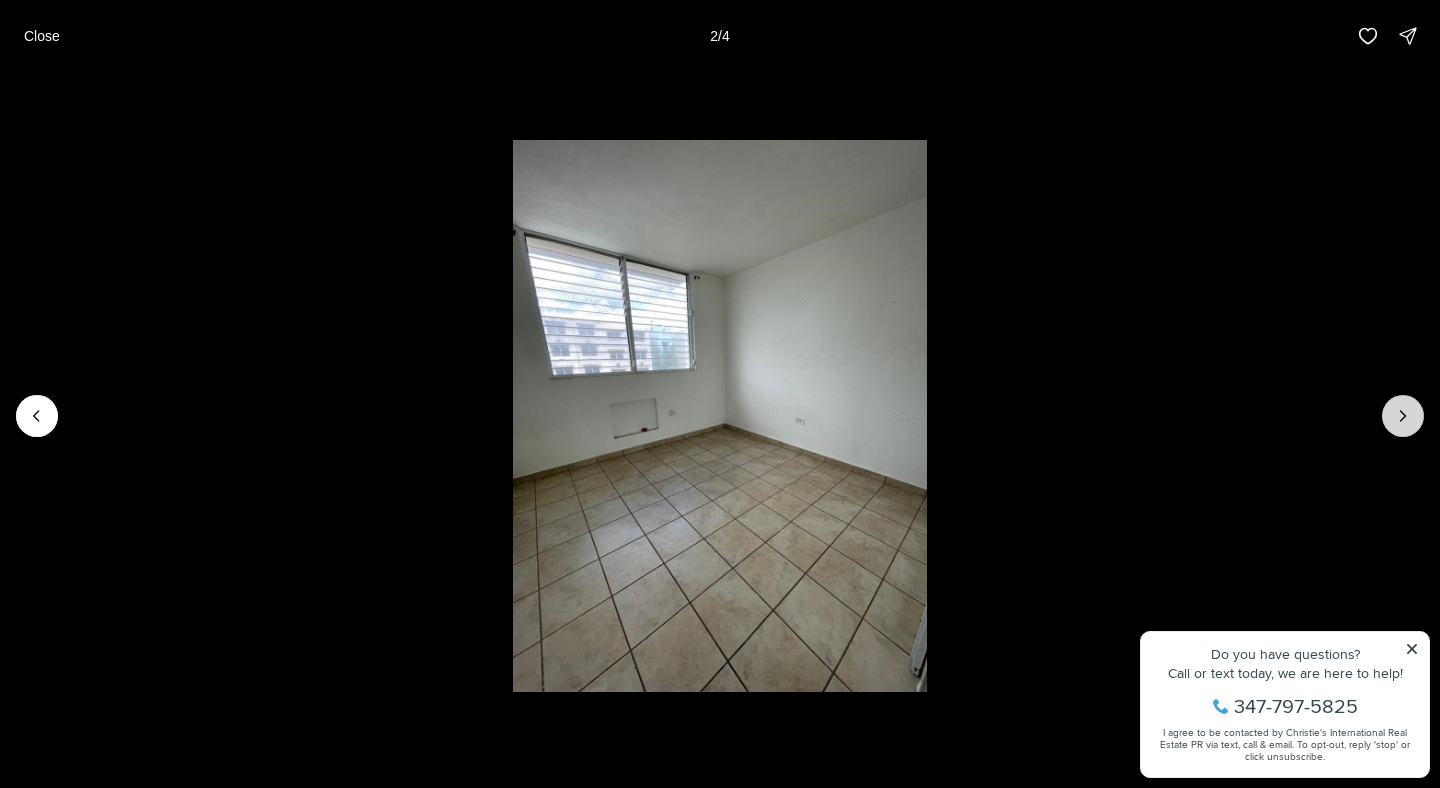 click 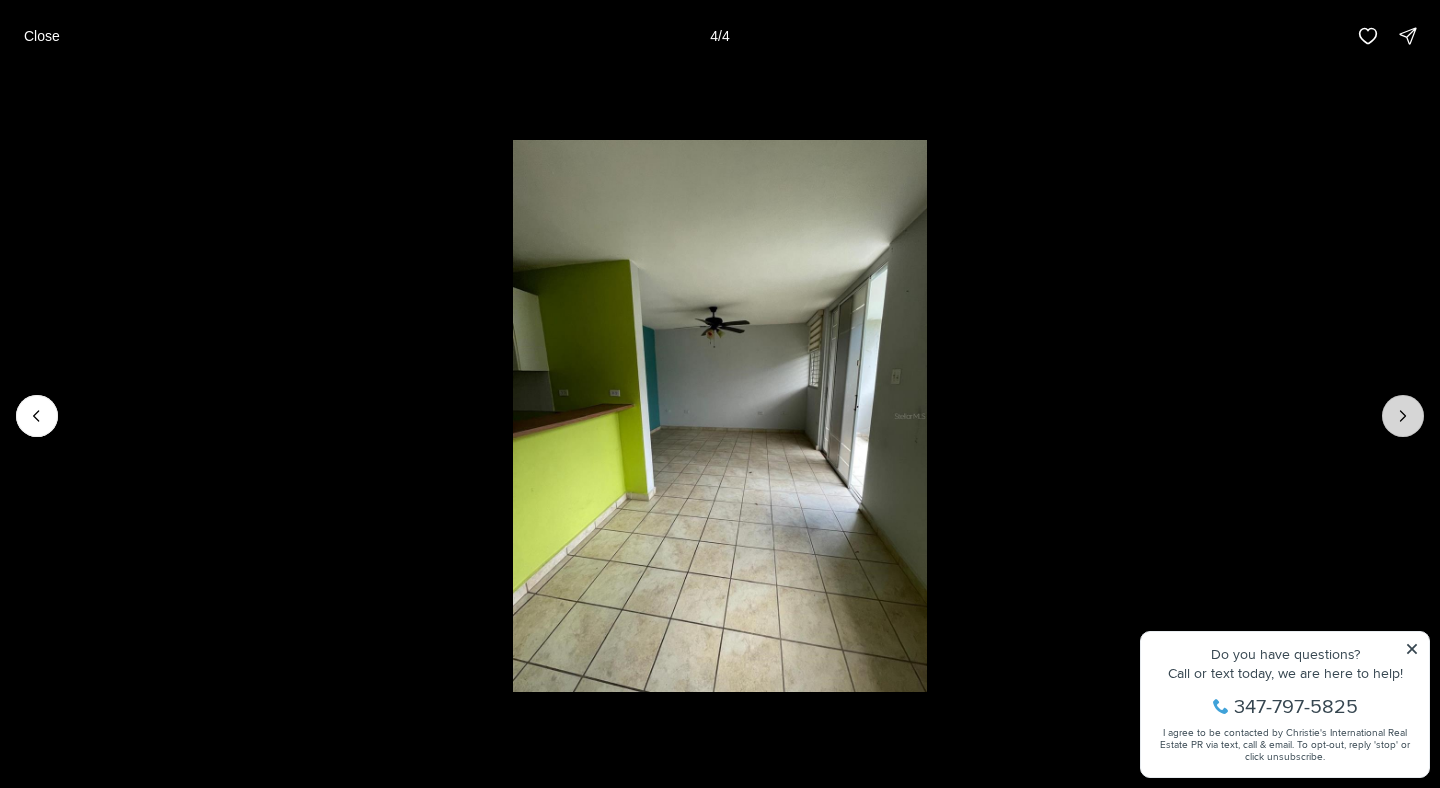 click at bounding box center (1403, 416) 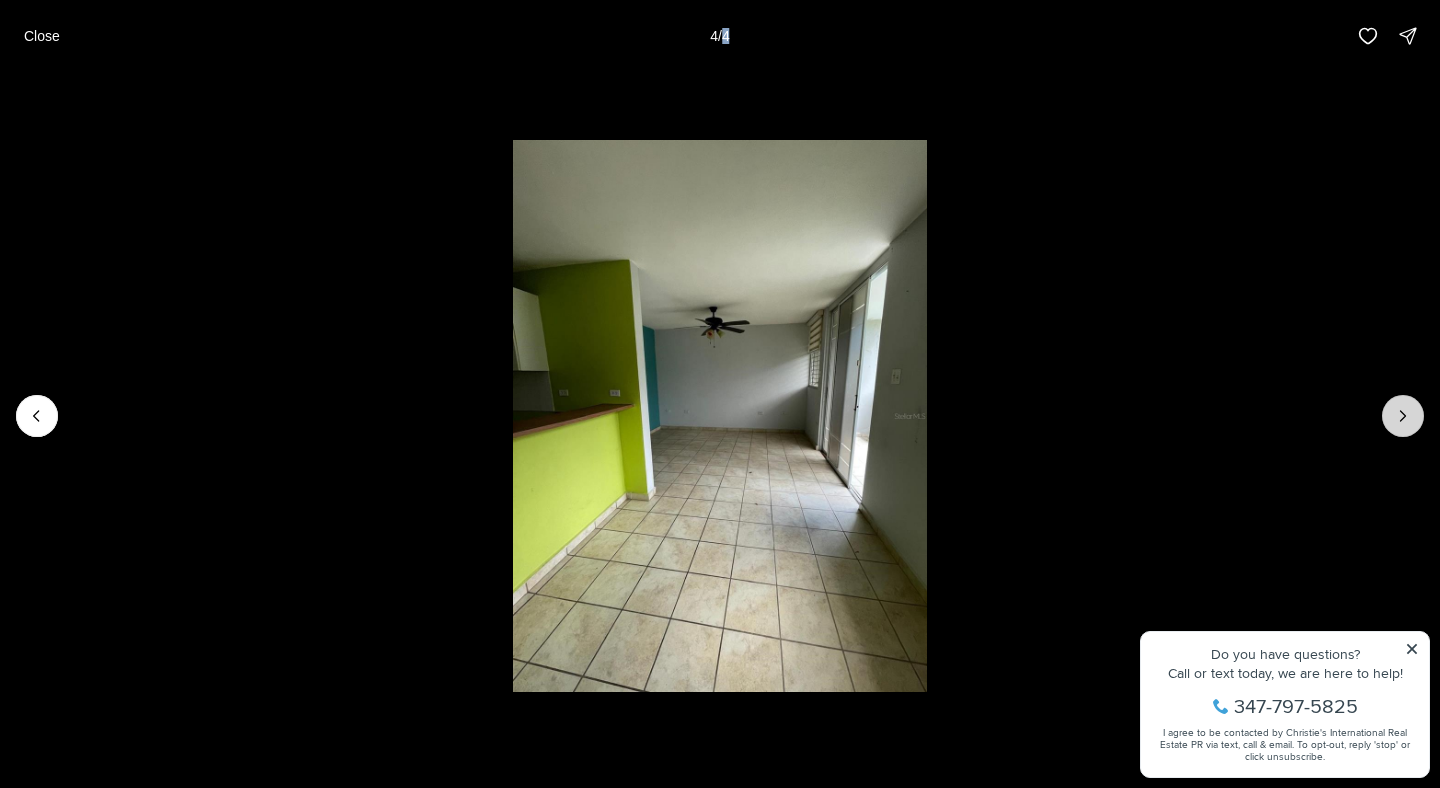 click at bounding box center [1403, 416] 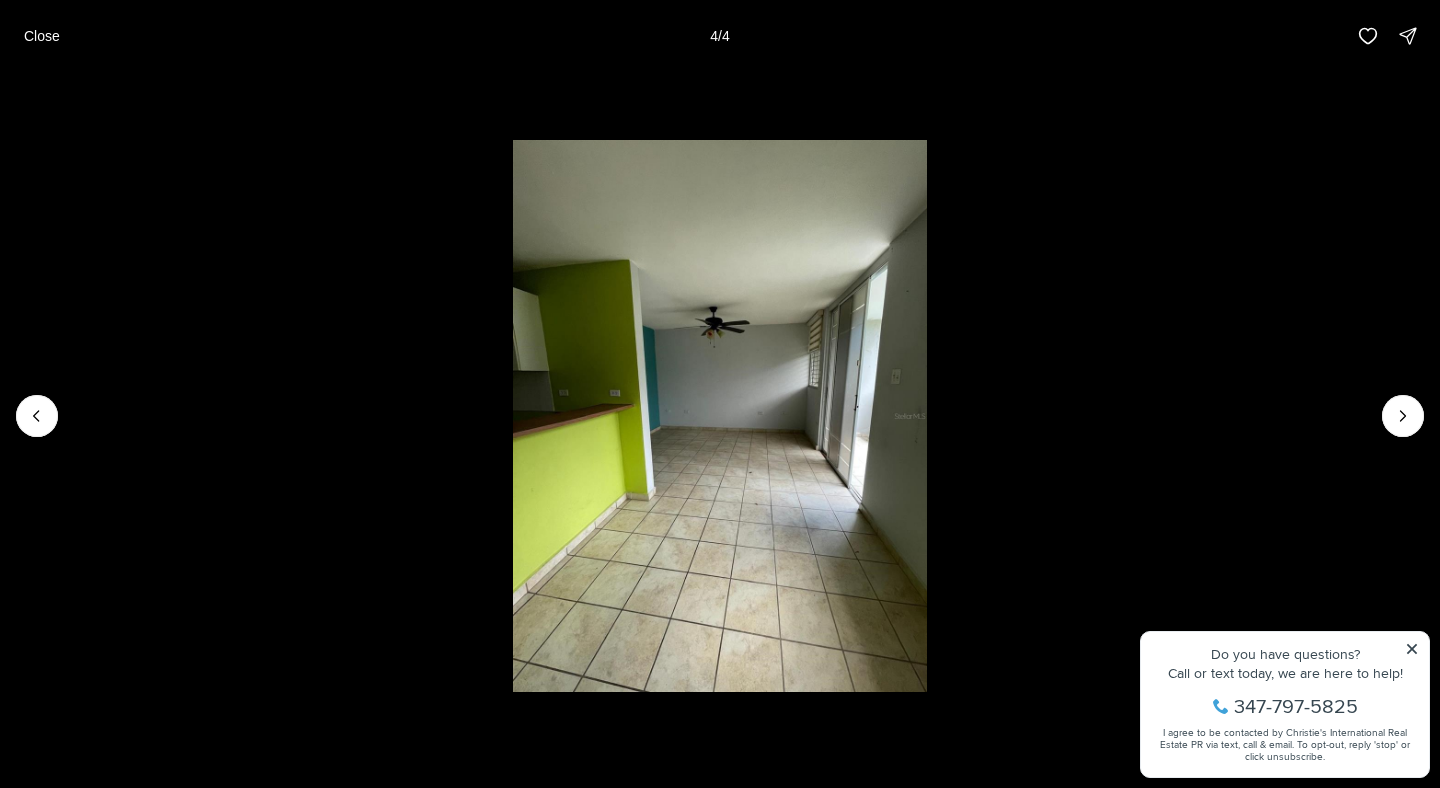 click at bounding box center [1403, 416] 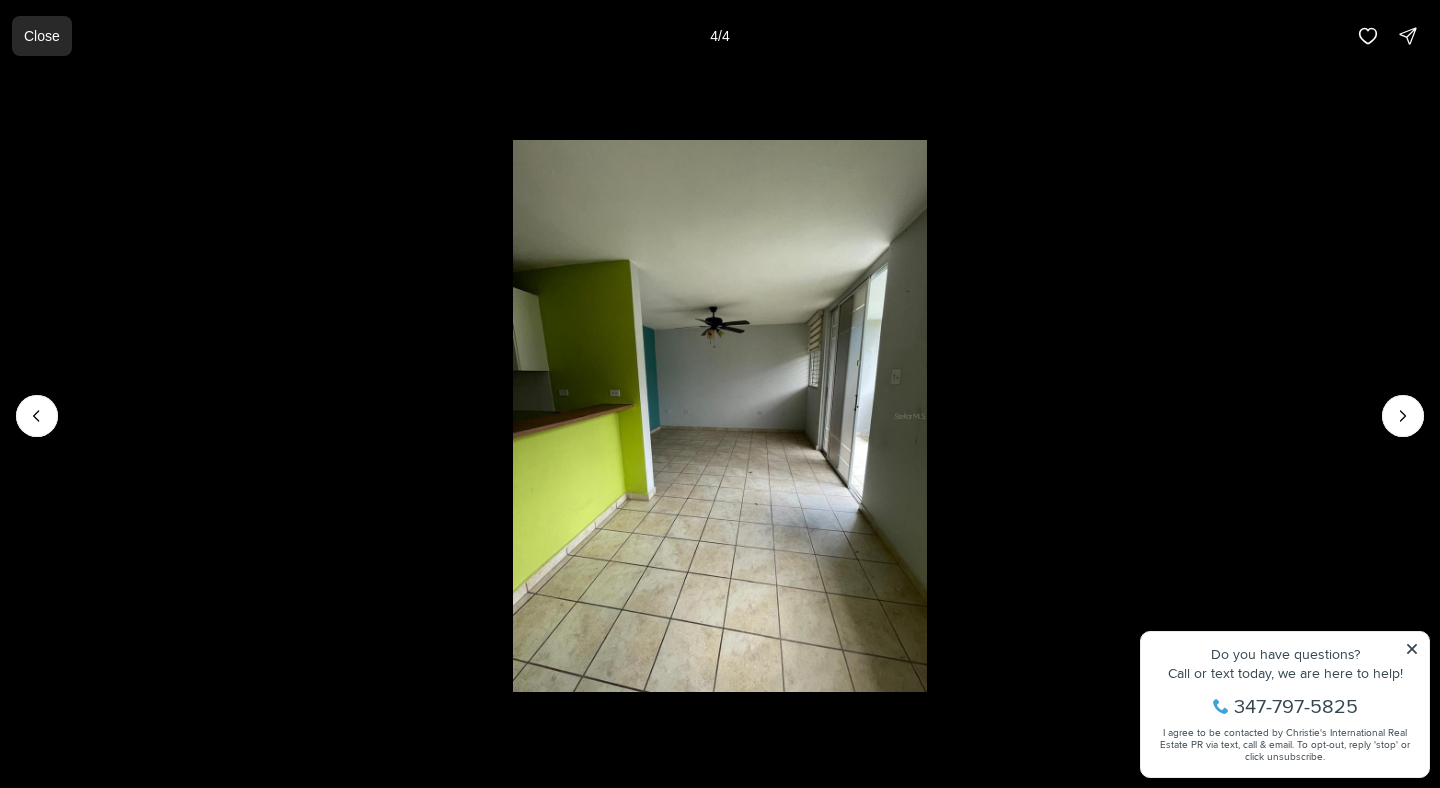 click on "Close" at bounding box center (42, 36) 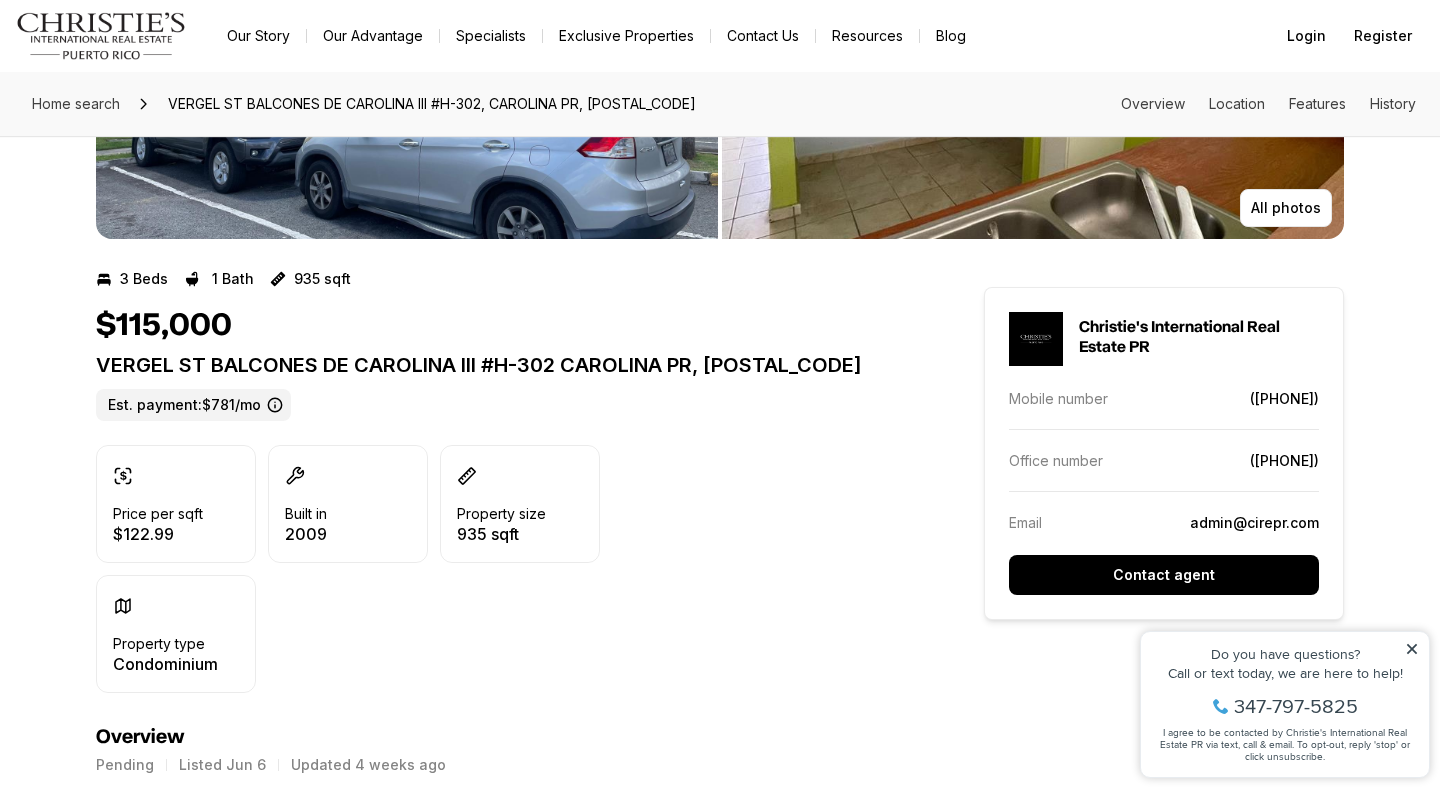 scroll, scrollTop: 310, scrollLeft: 0, axis: vertical 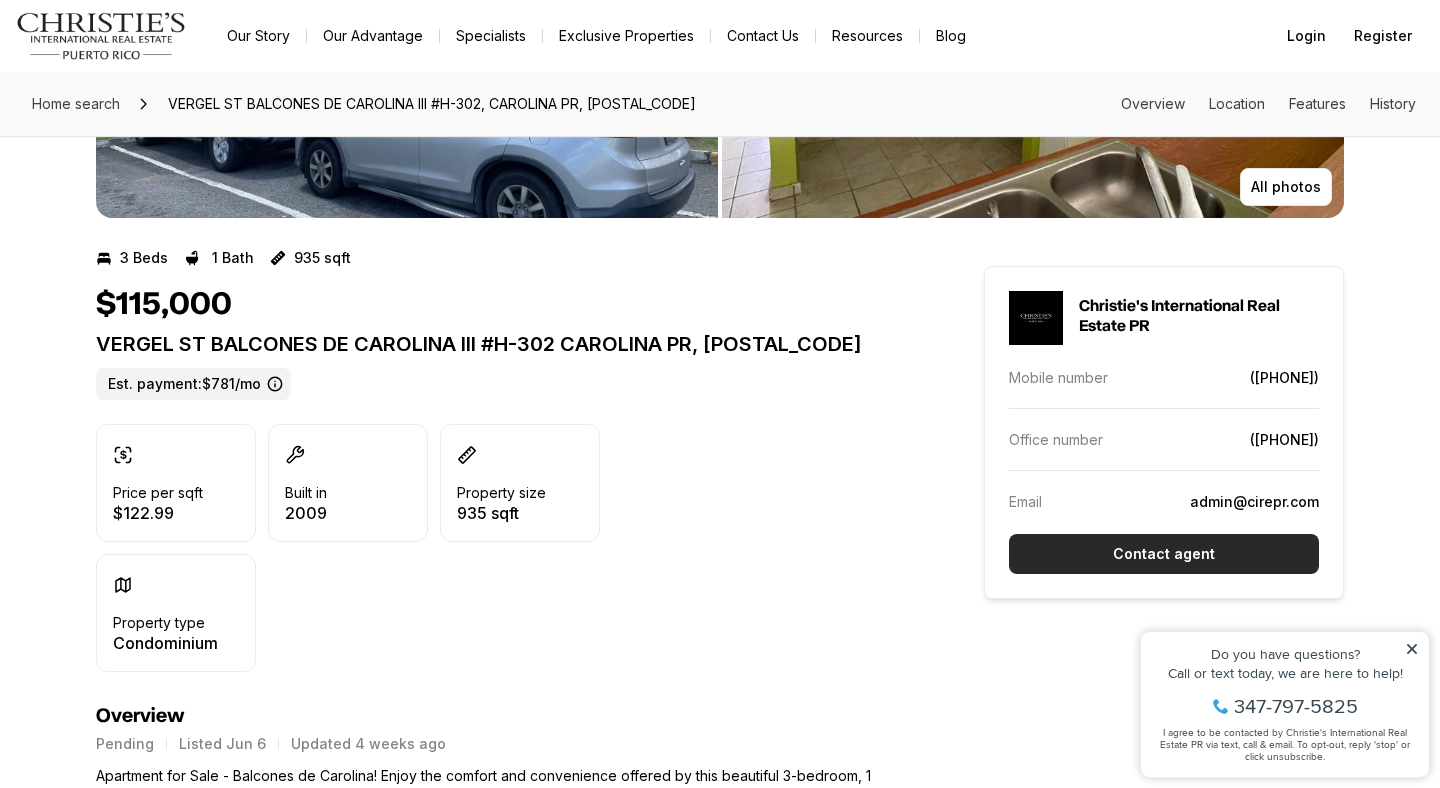 click on "Contact agent" at bounding box center (1164, 554) 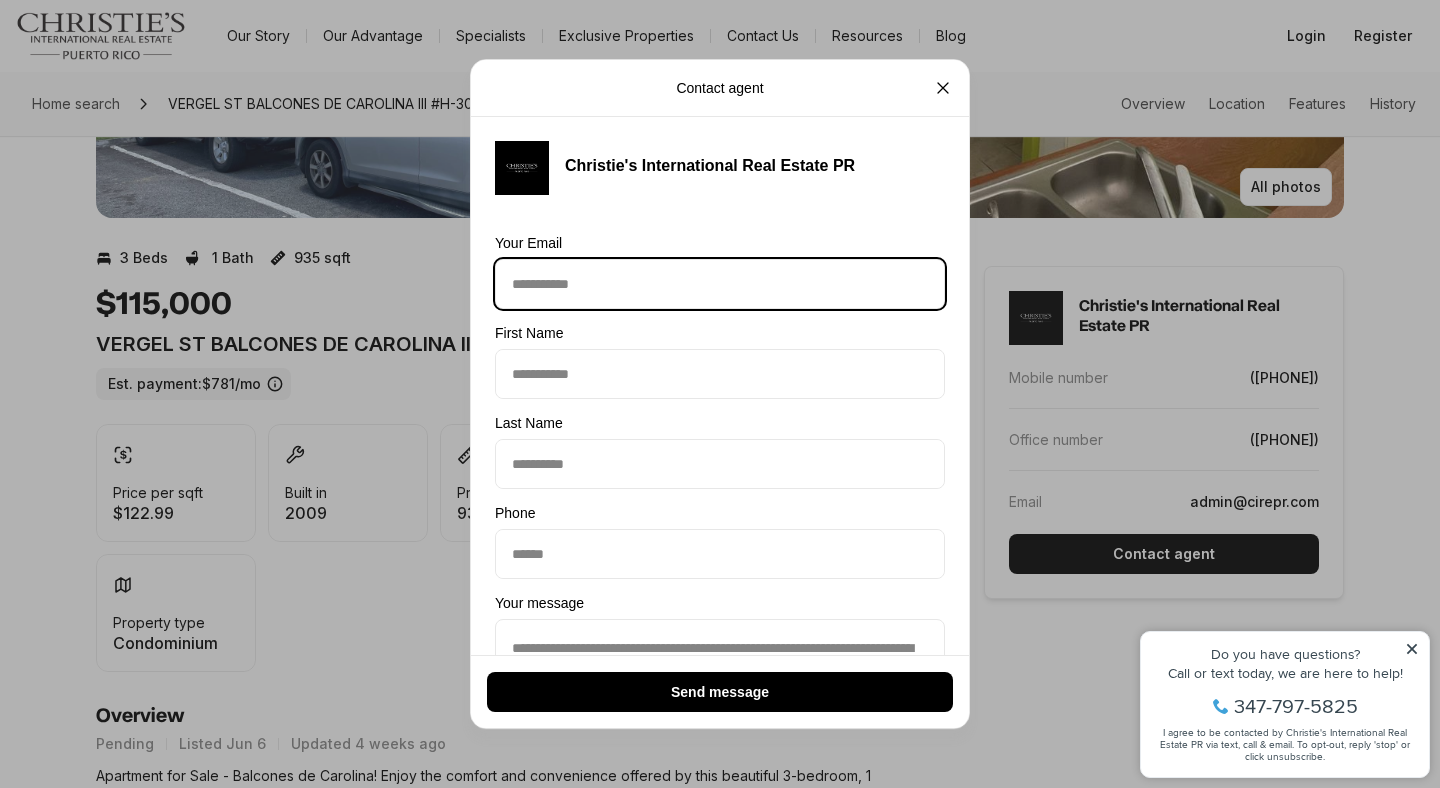 click on "Email Your Email" at bounding box center [720, 284] 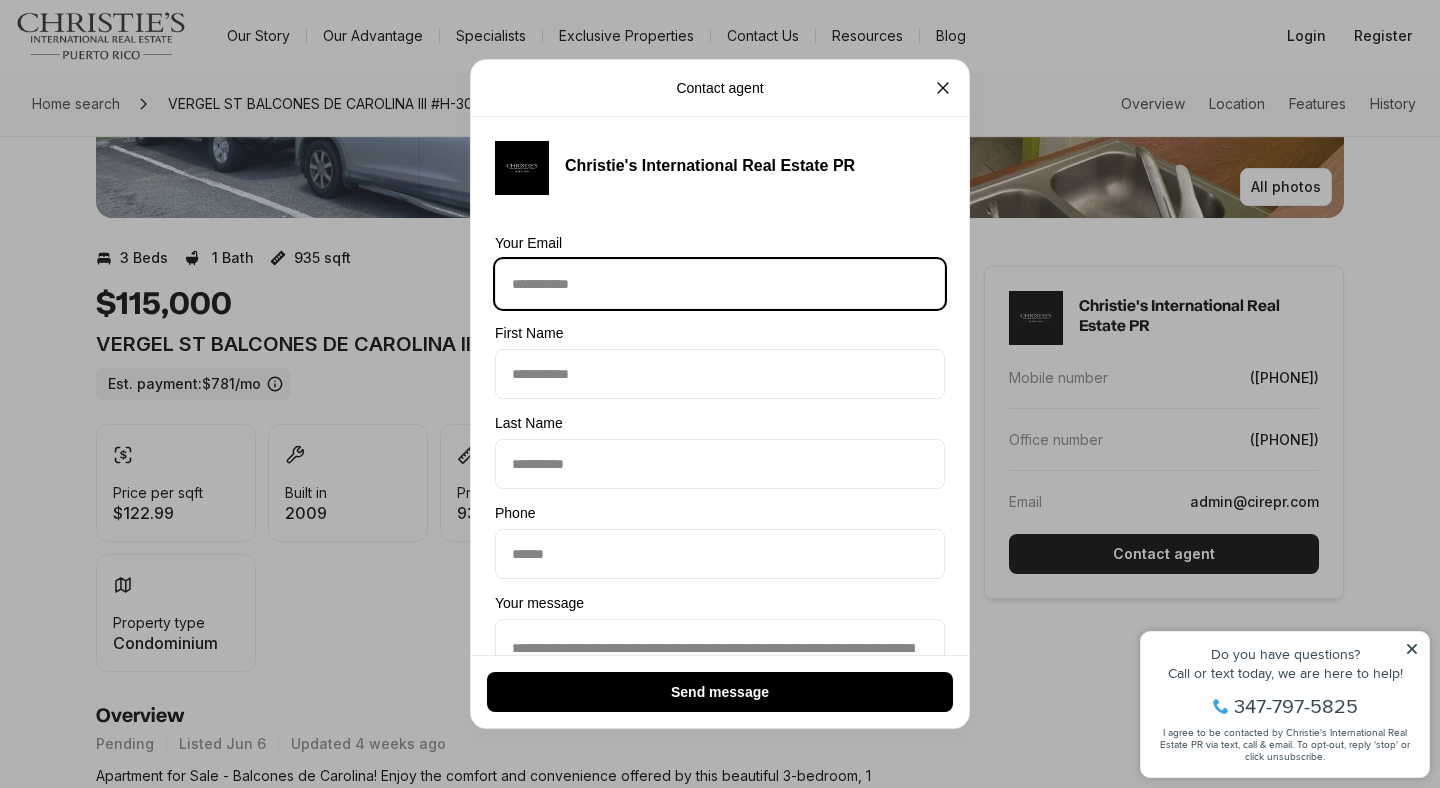 type on "**********" 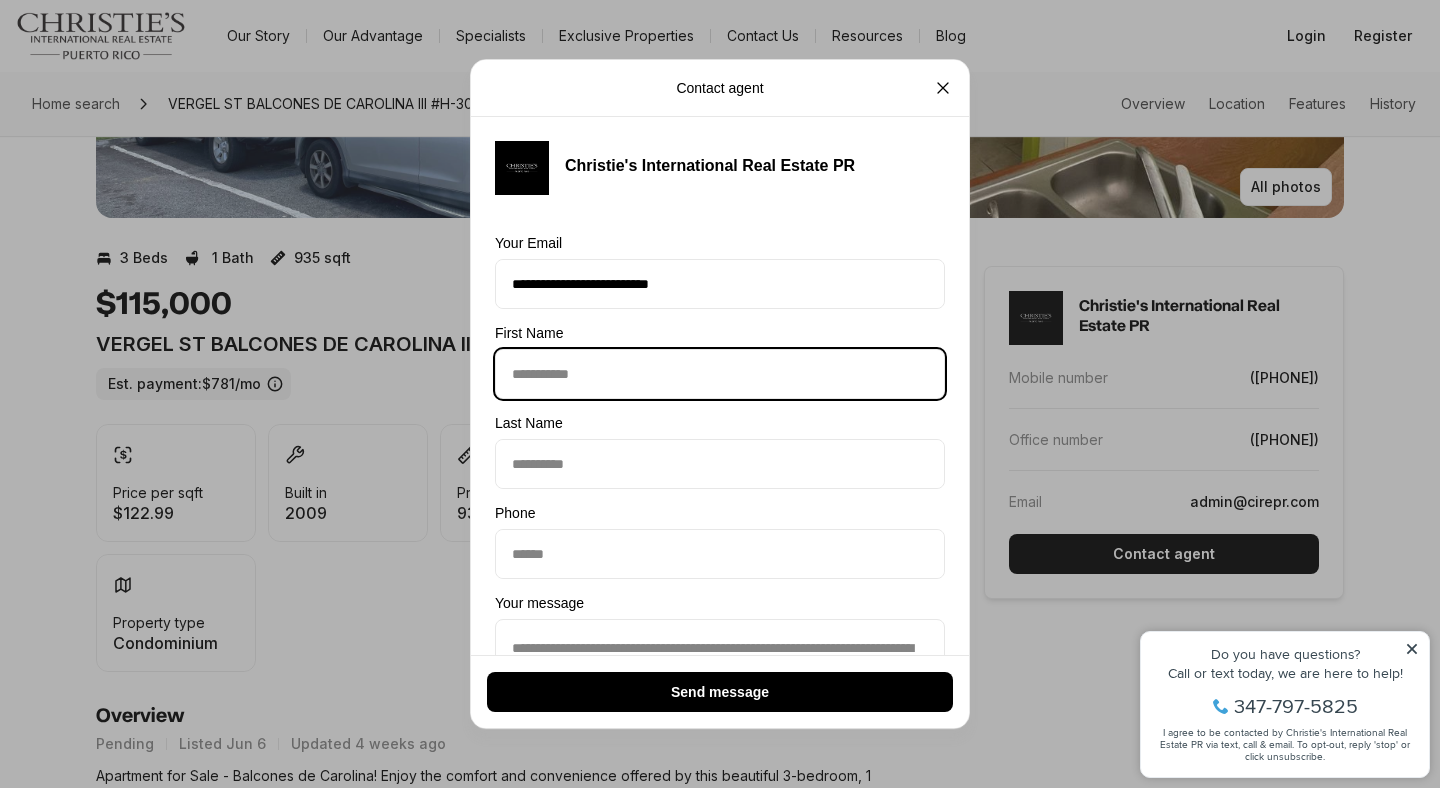 type on "********" 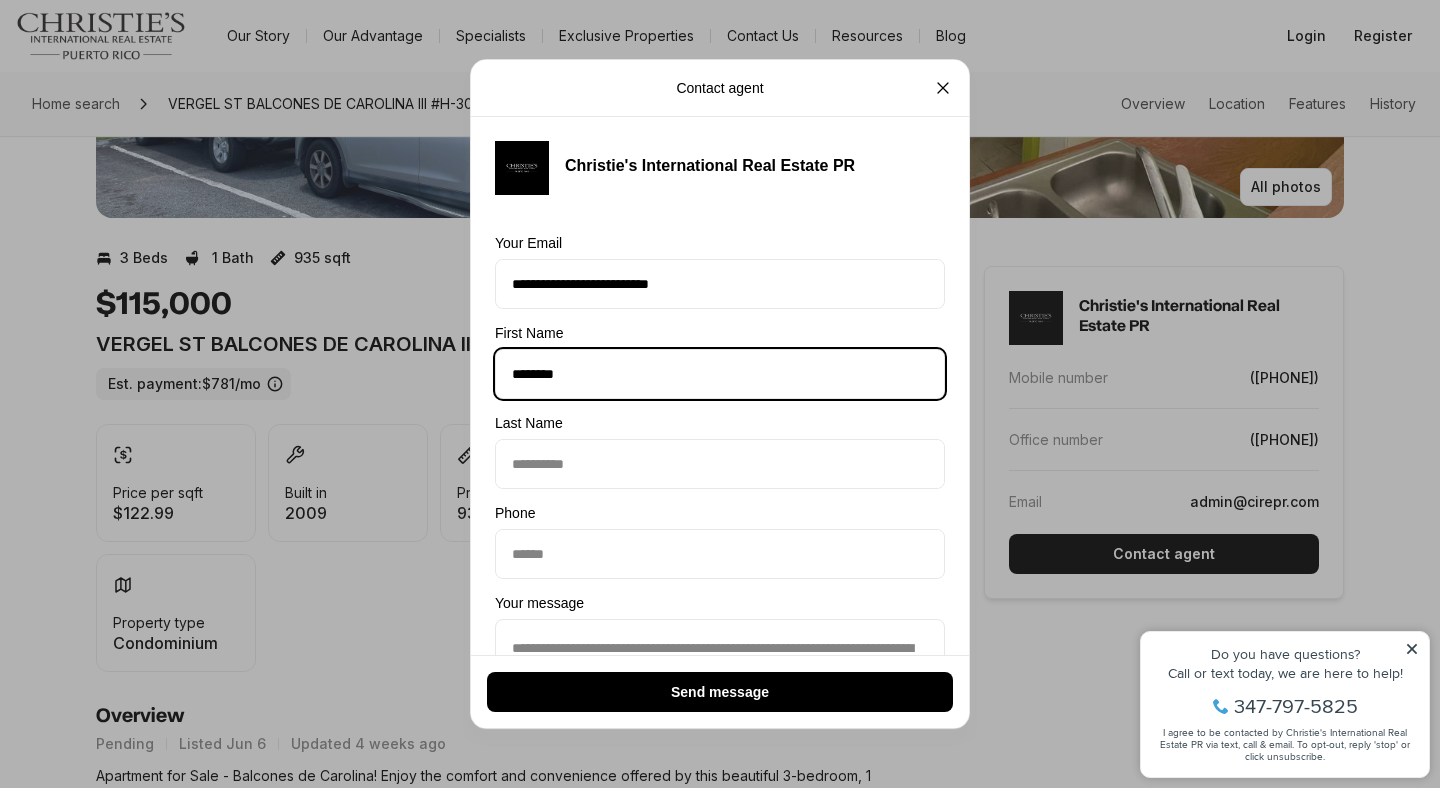 type on "********" 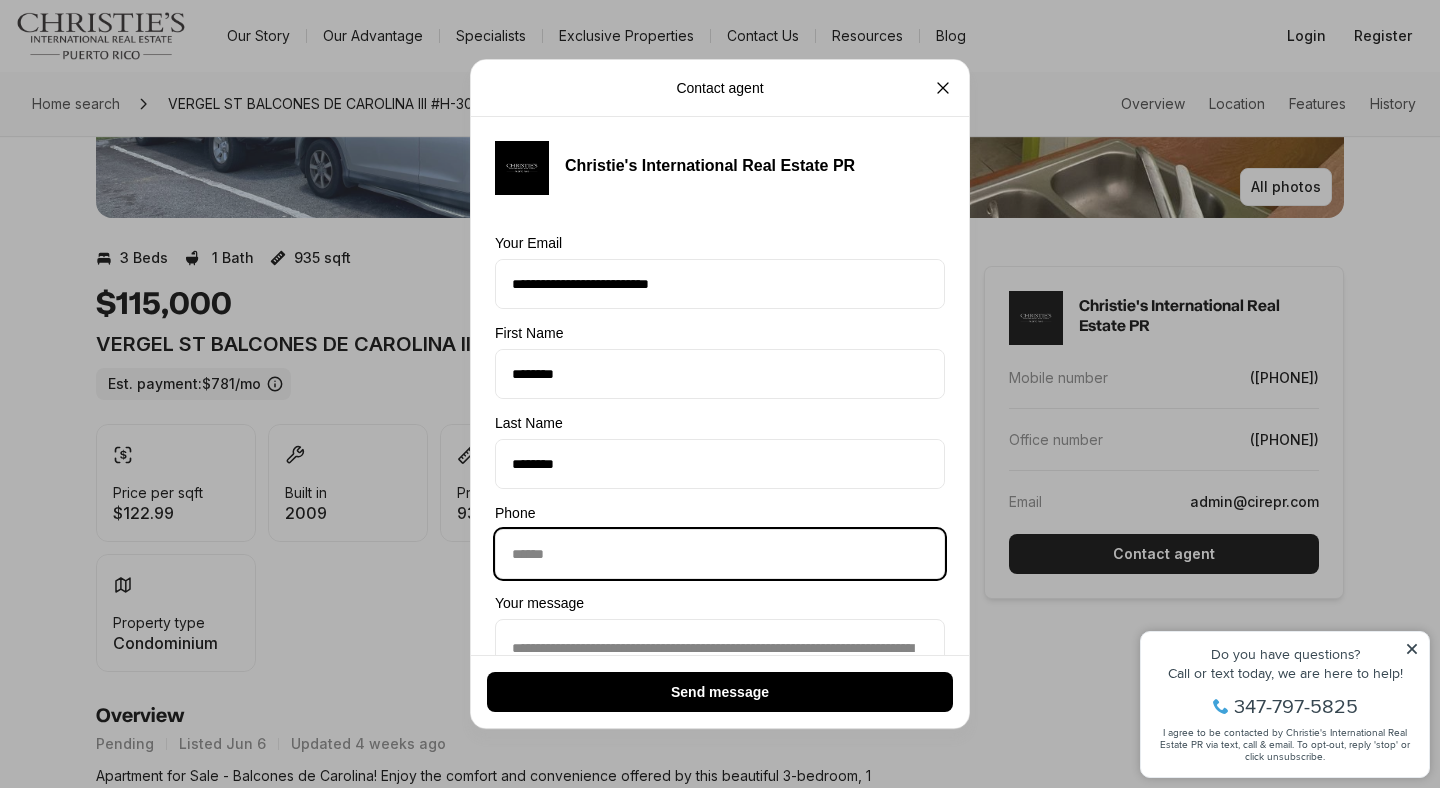 type on "**********" 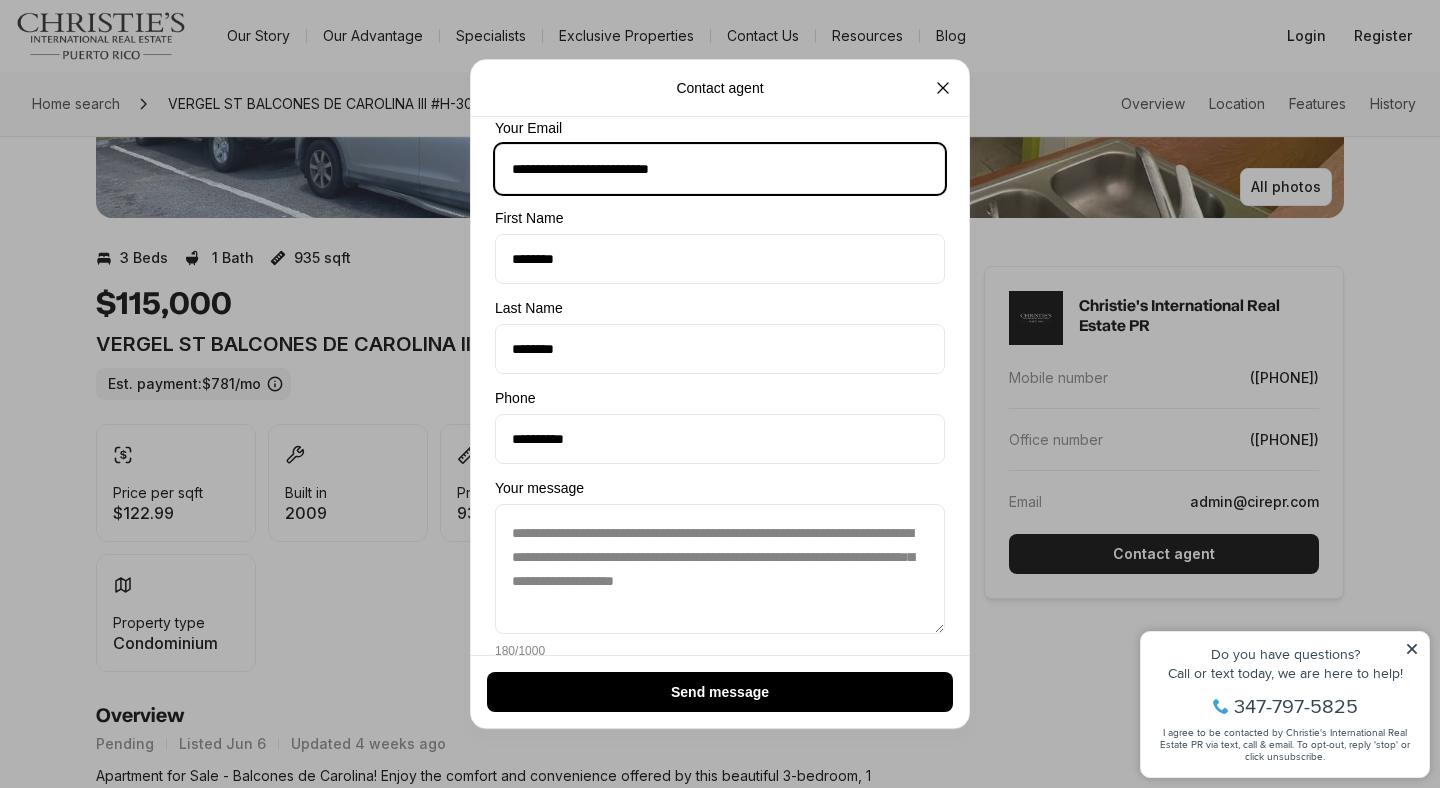 scroll, scrollTop: 120, scrollLeft: 0, axis: vertical 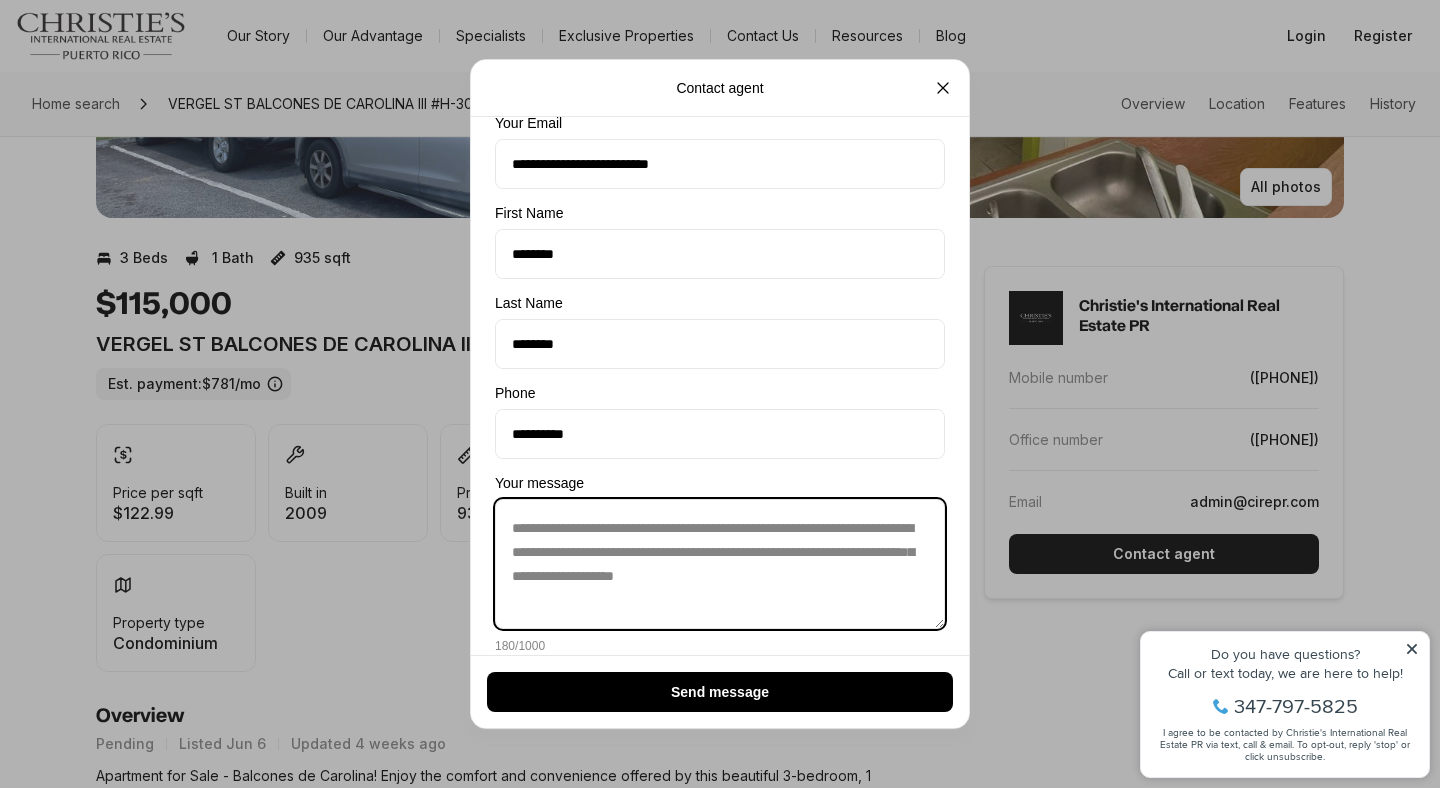 click on "**********" at bounding box center [720, 564] 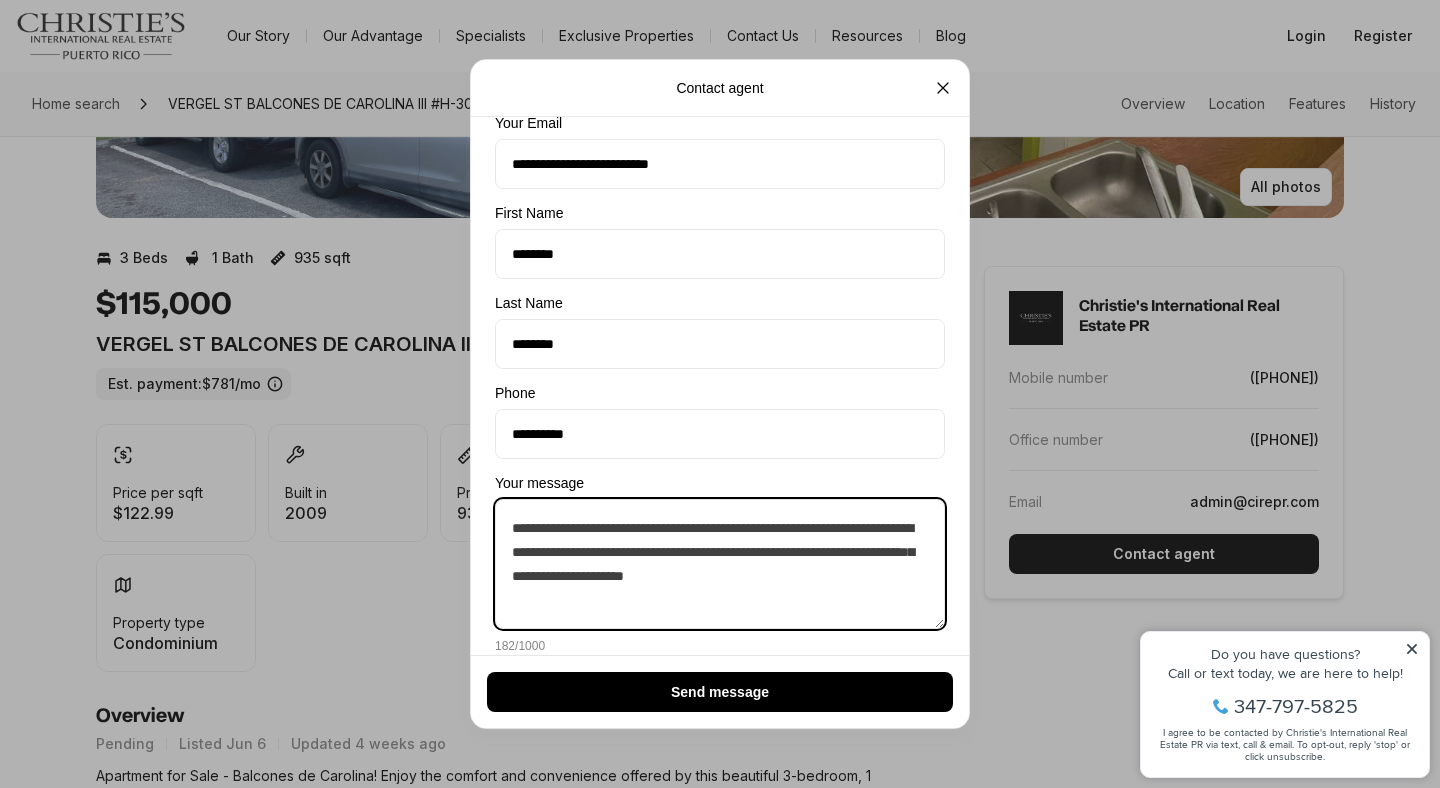 drag, startPoint x: 555, startPoint y: 610, endPoint x: 507, endPoint y: 528, distance: 95.015785 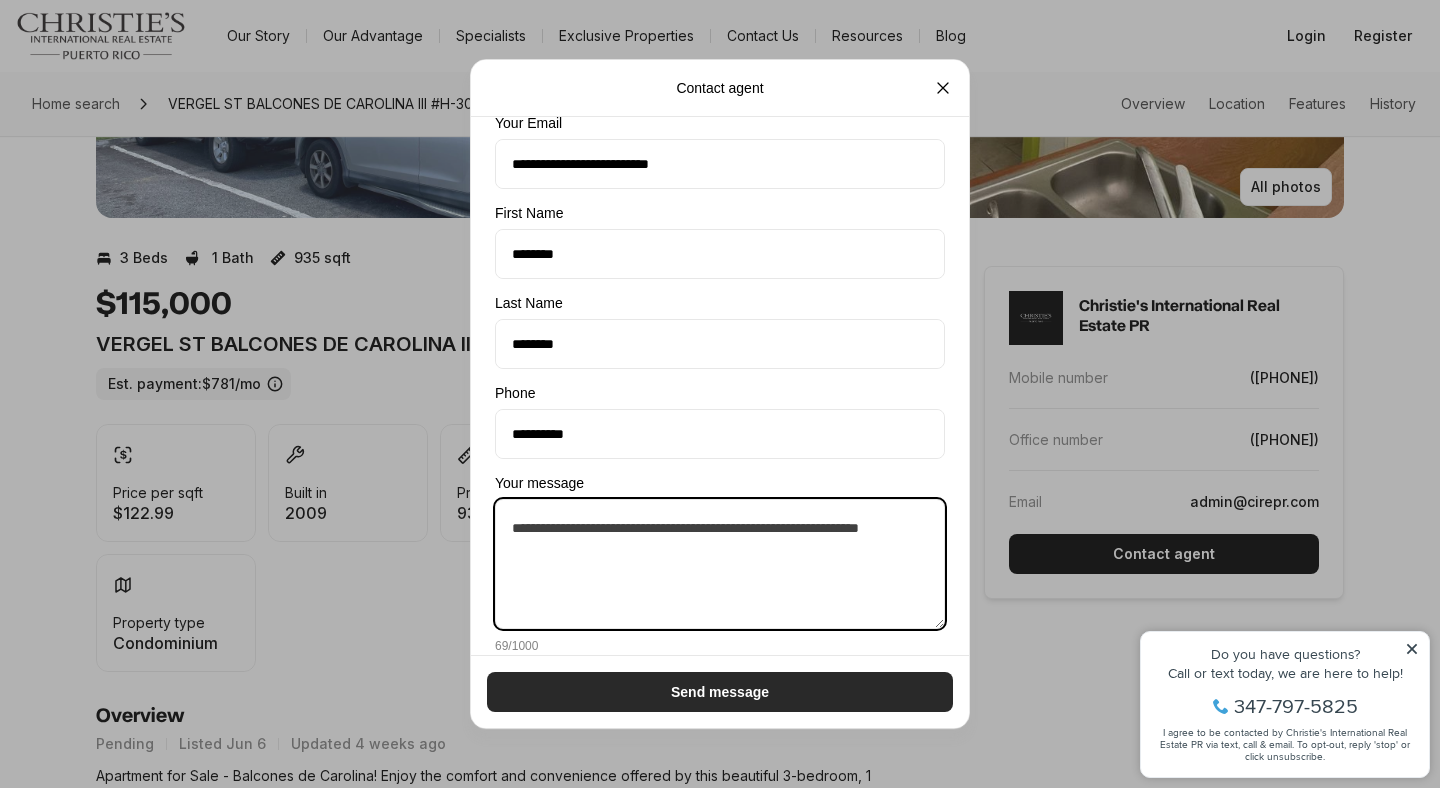 type on "**********" 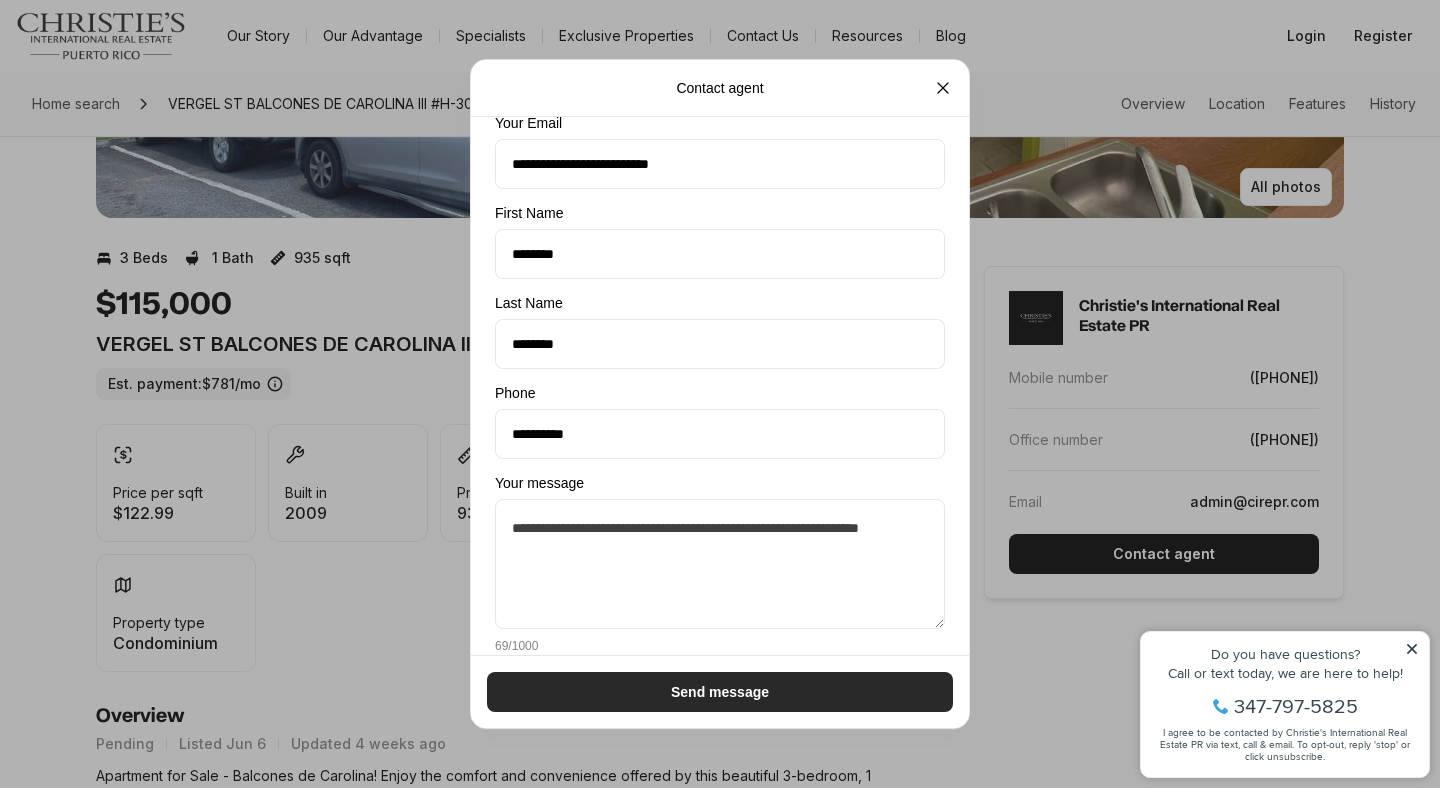 click on "Send message" at bounding box center [720, 692] 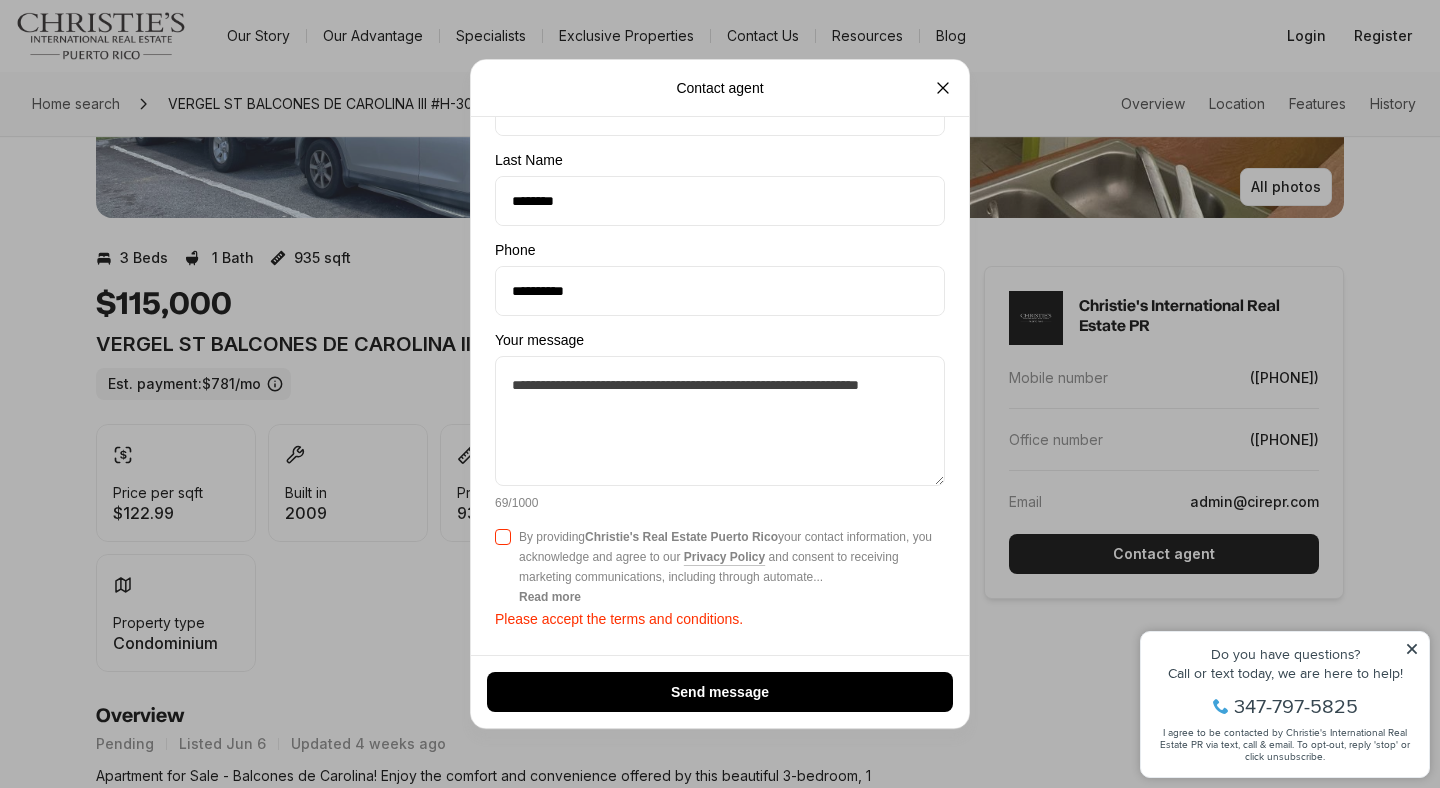scroll, scrollTop: 266, scrollLeft: 0, axis: vertical 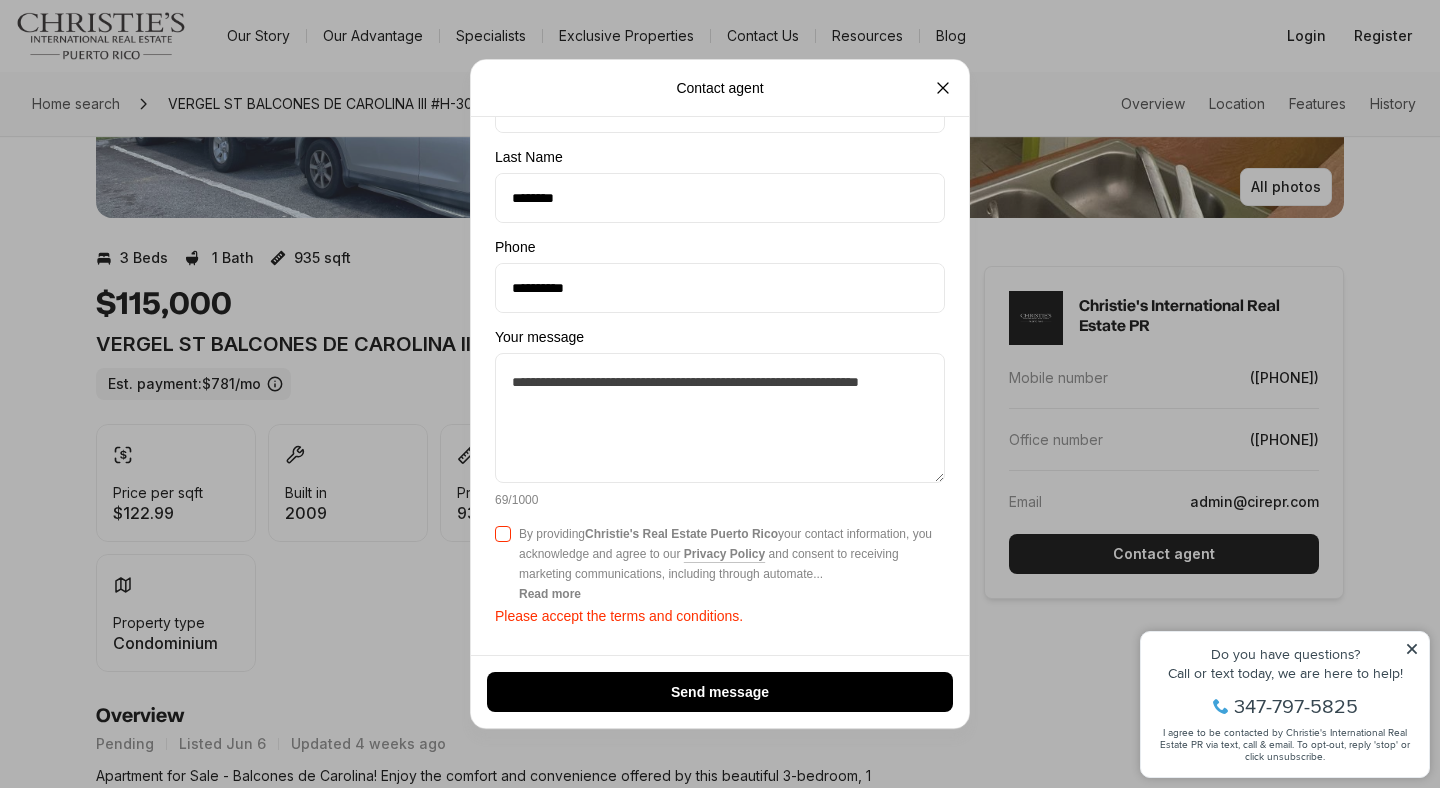 click on "Agree to Privacy Policy By providing  Christie's Real Estate Puerto Rico  your contact information, you acknowledge and agree to our   Privacy Policy   and consent to receiving marketing communications, including through automate ... Read more" at bounding box center (720, 564) 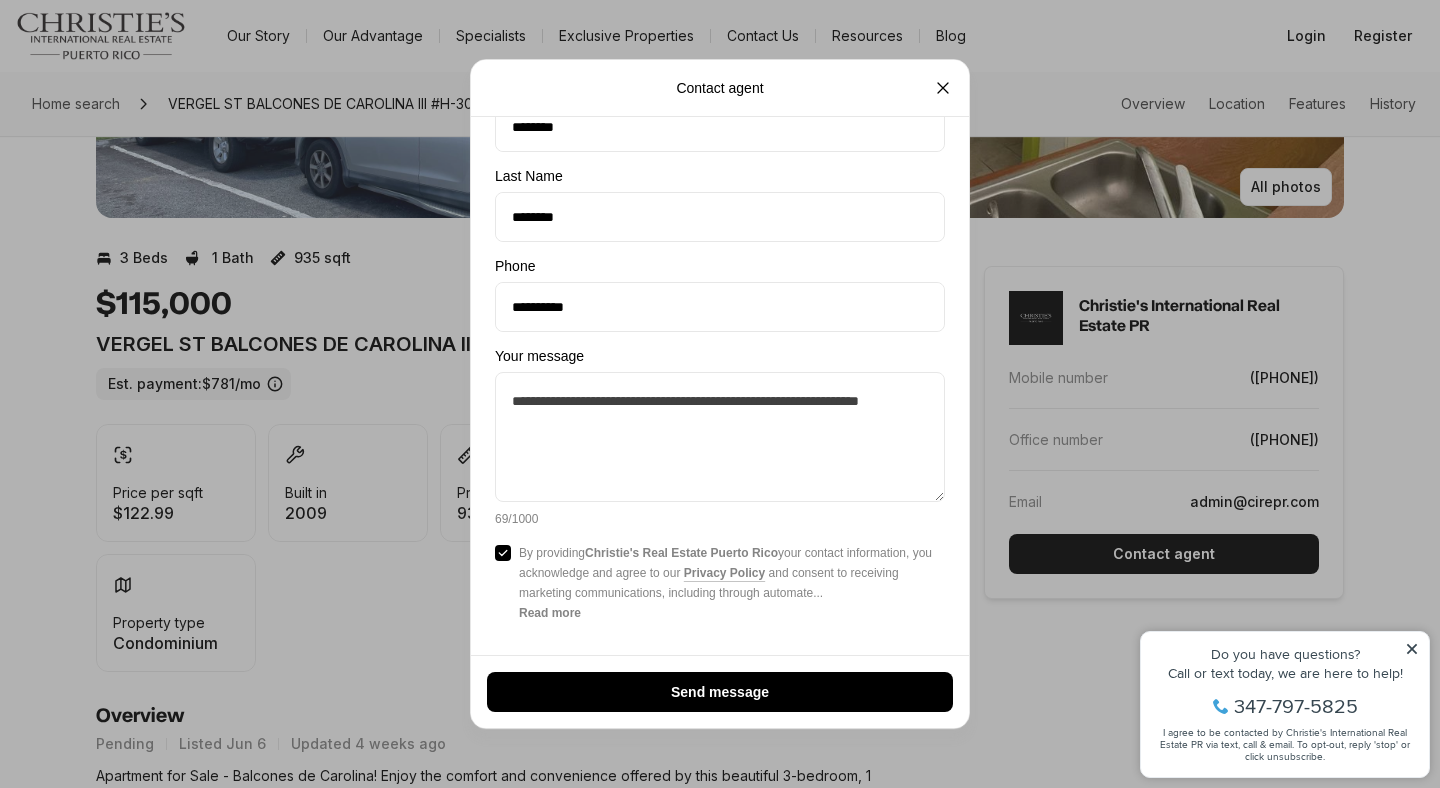 scroll, scrollTop: 246, scrollLeft: 0, axis: vertical 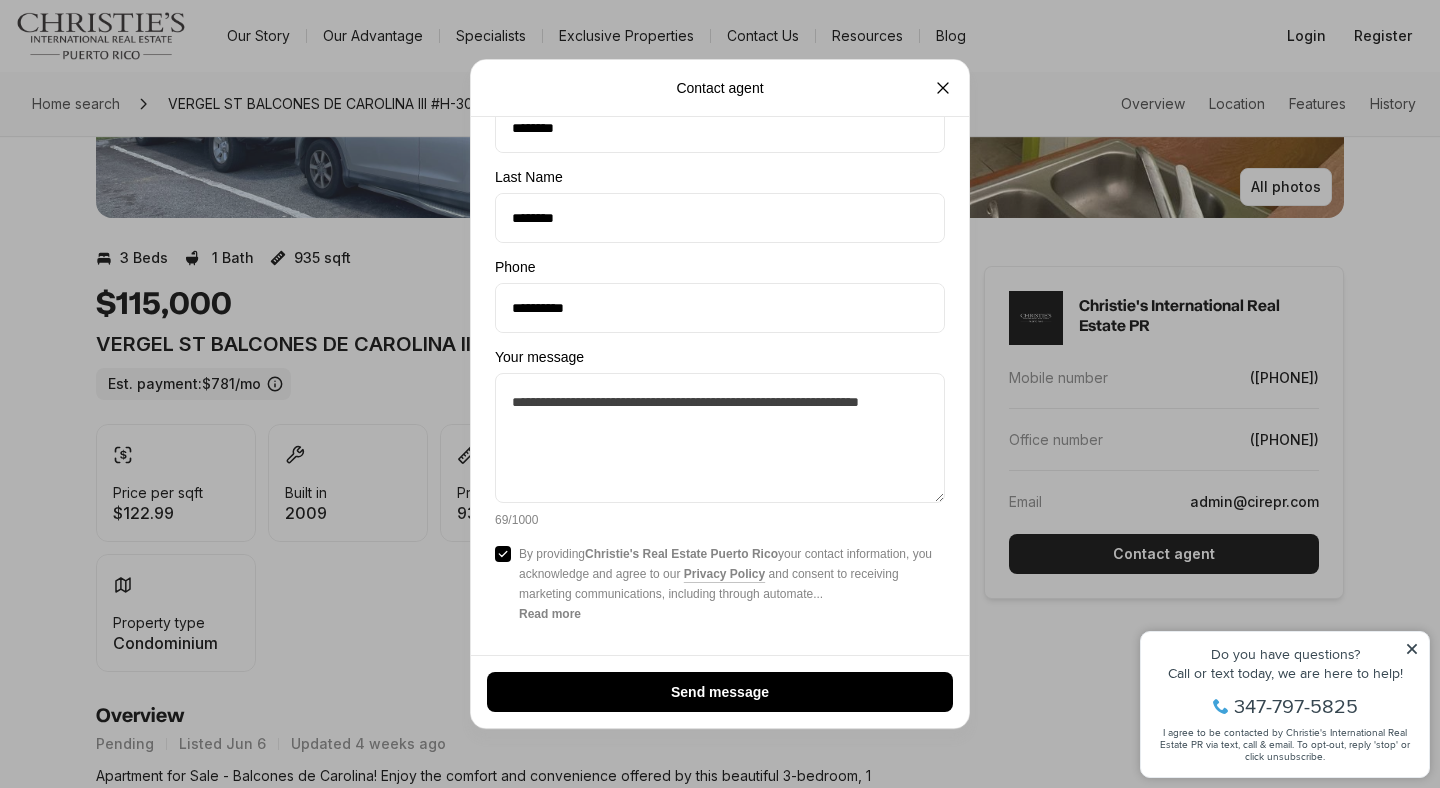 click on "Send message" at bounding box center (720, 691) 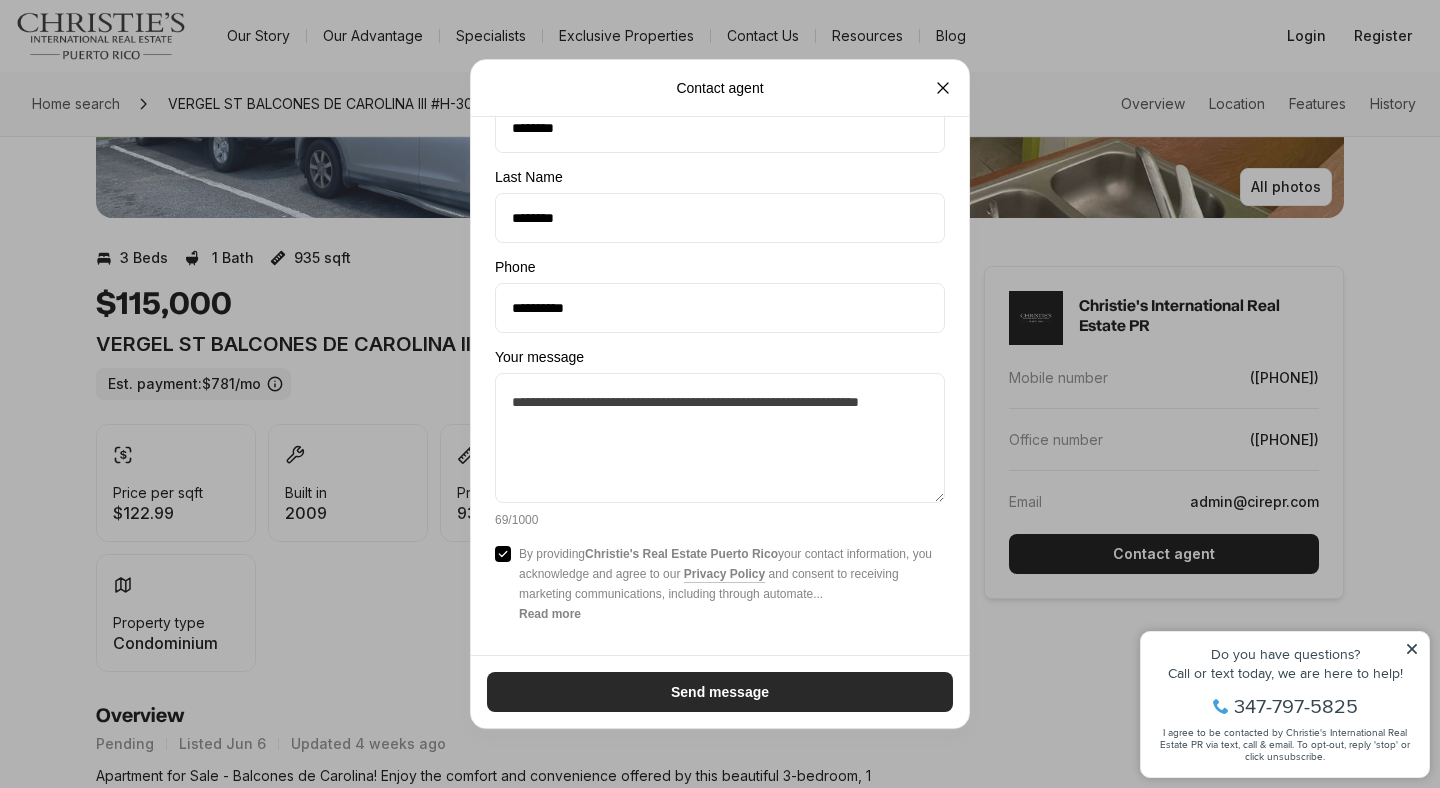 click on "Send message" at bounding box center [720, 692] 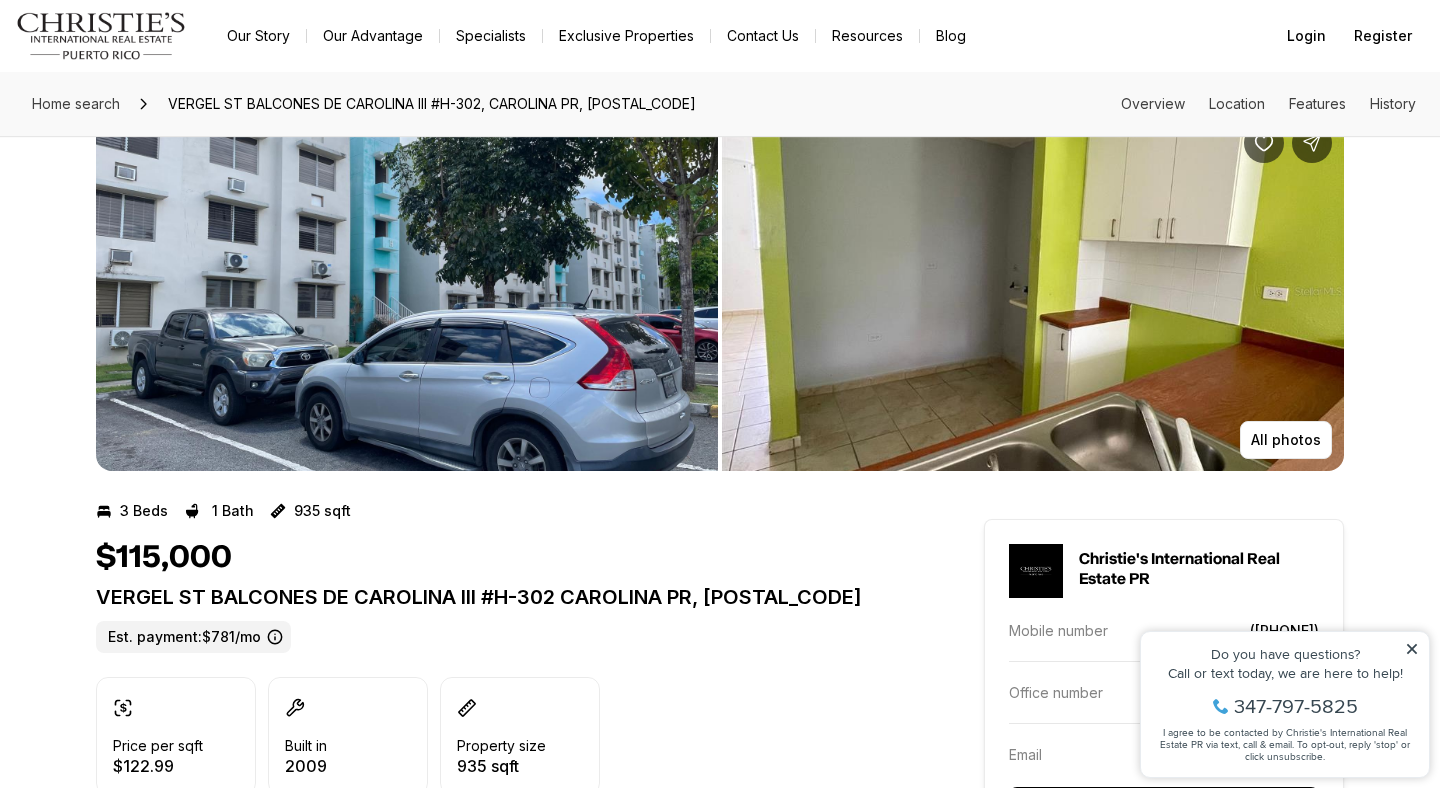 scroll, scrollTop: 0, scrollLeft: 0, axis: both 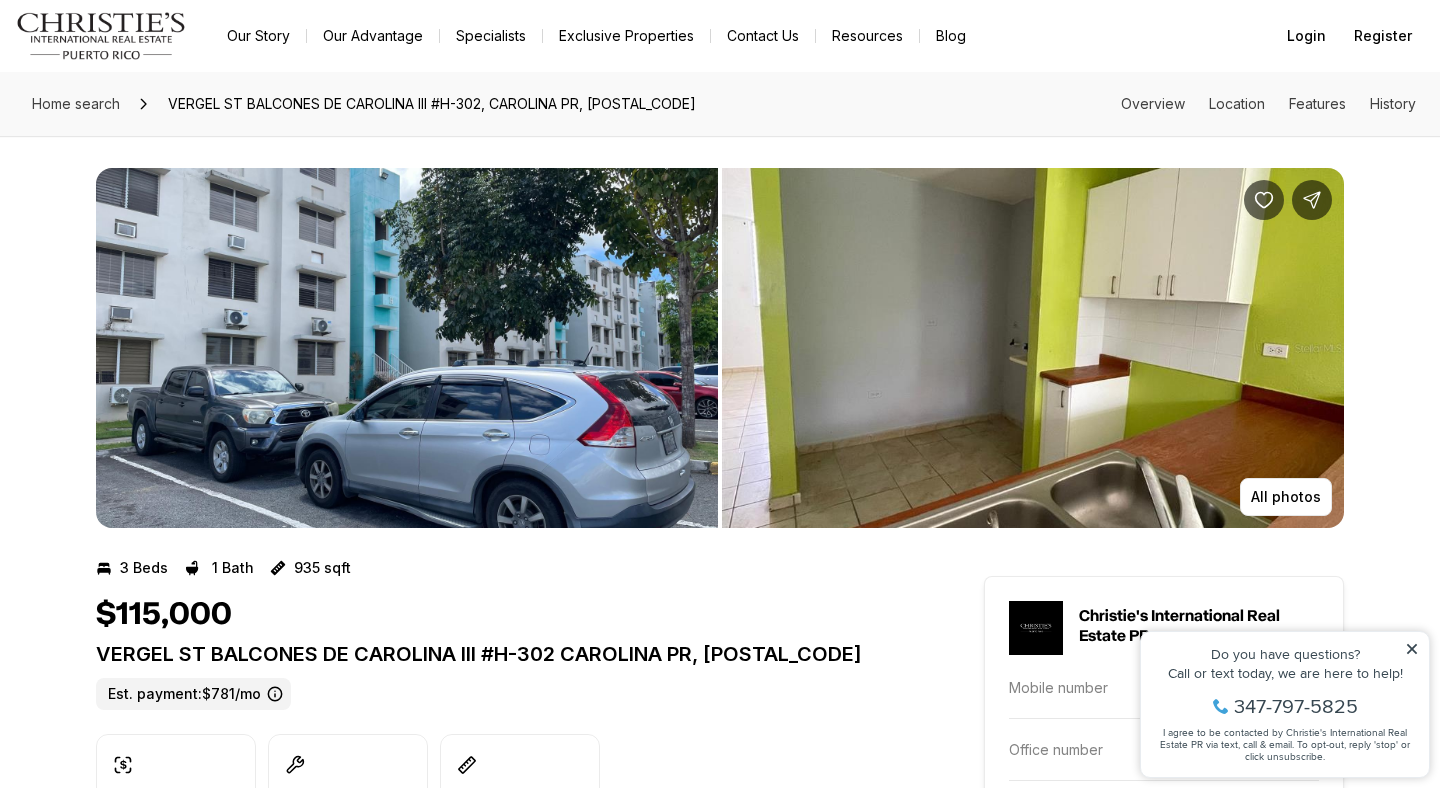 click 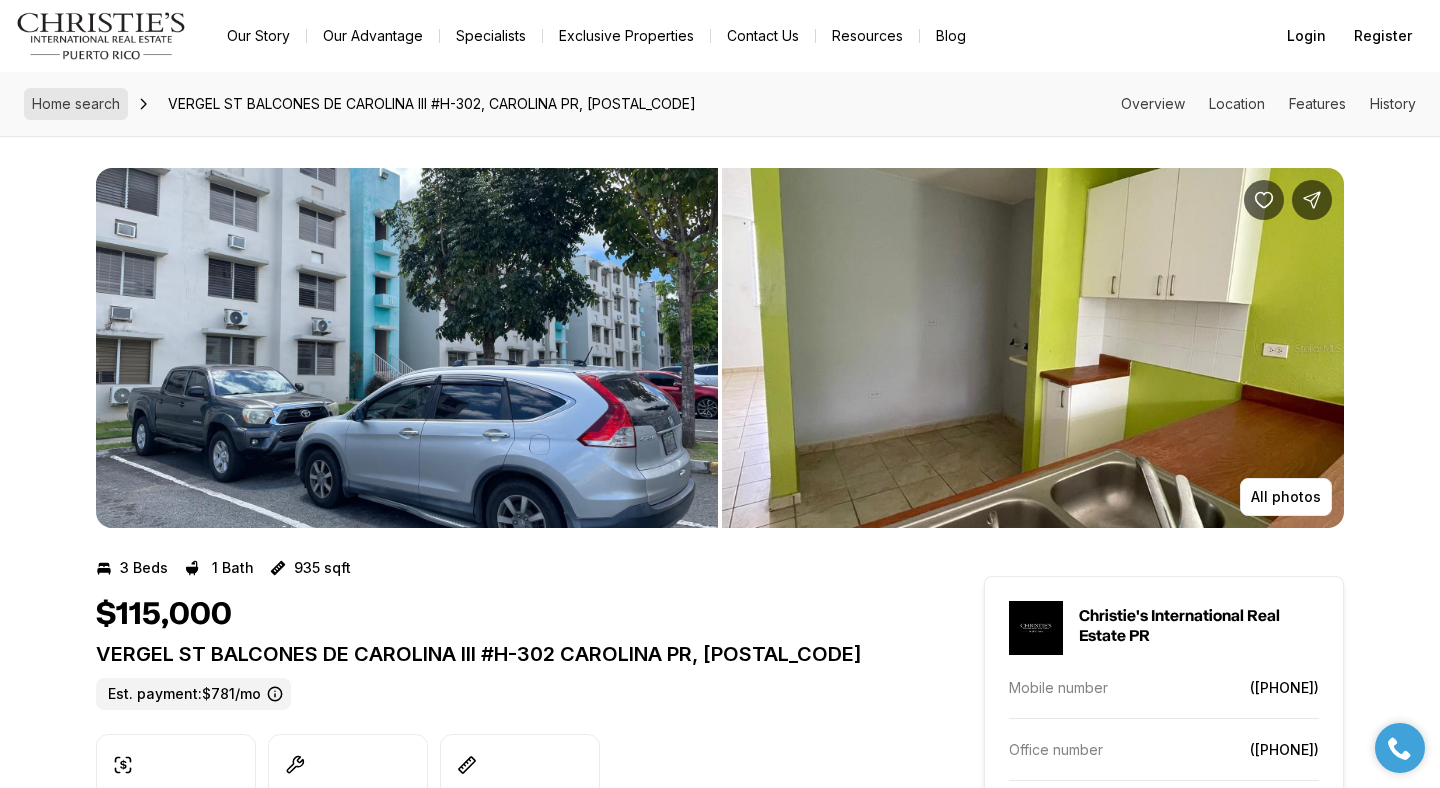 click on "Home search" at bounding box center [76, 103] 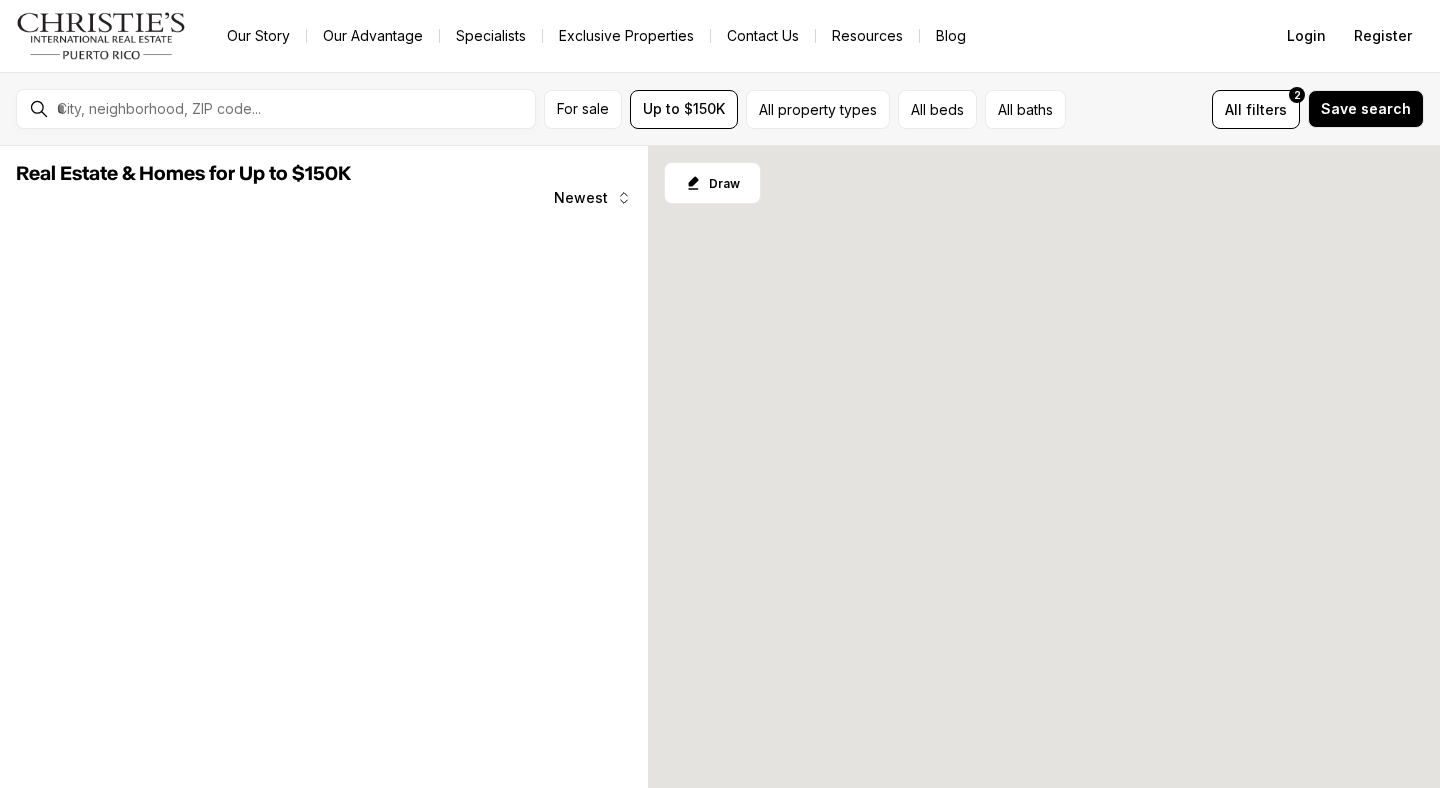 scroll, scrollTop: 0, scrollLeft: 0, axis: both 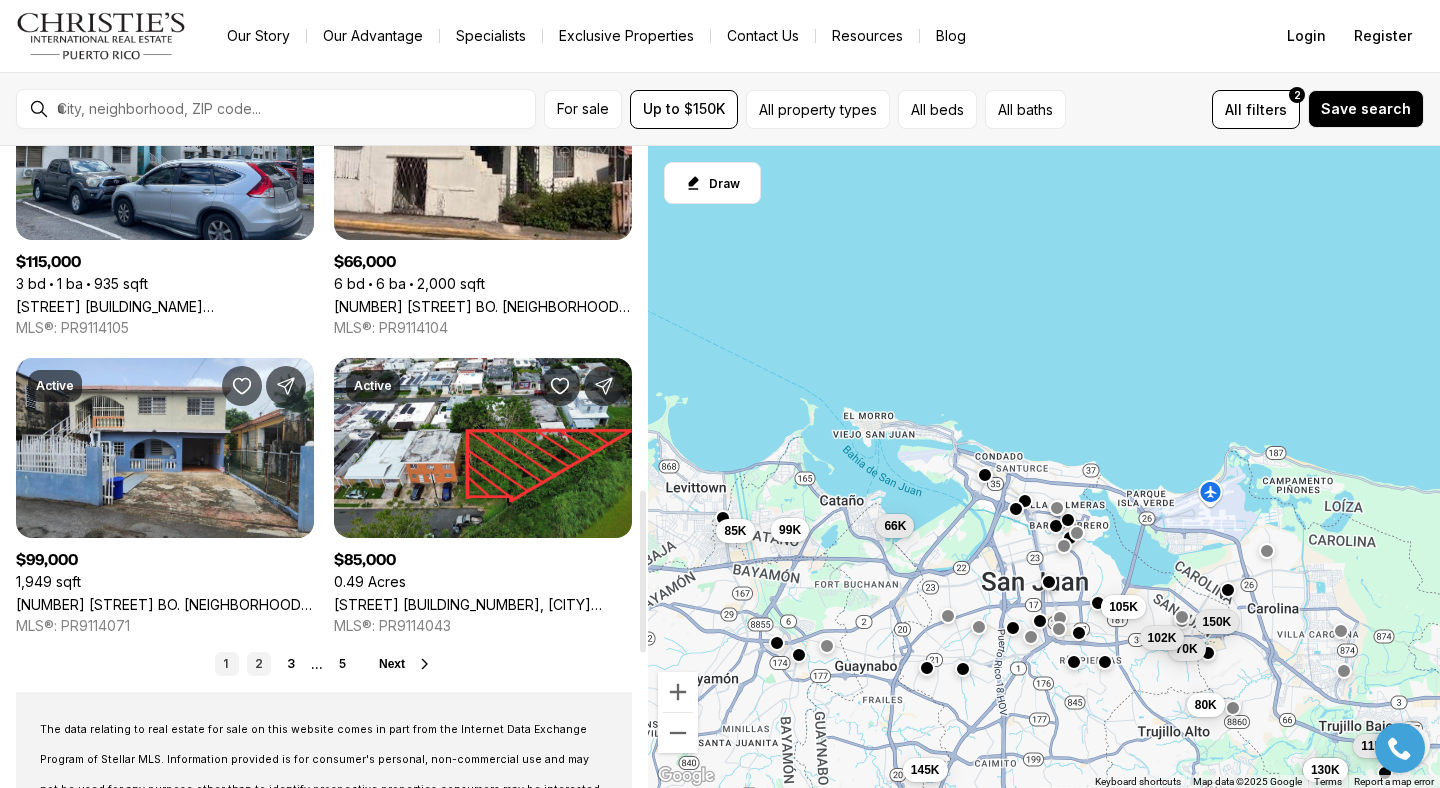 click on "2" at bounding box center [259, 664] 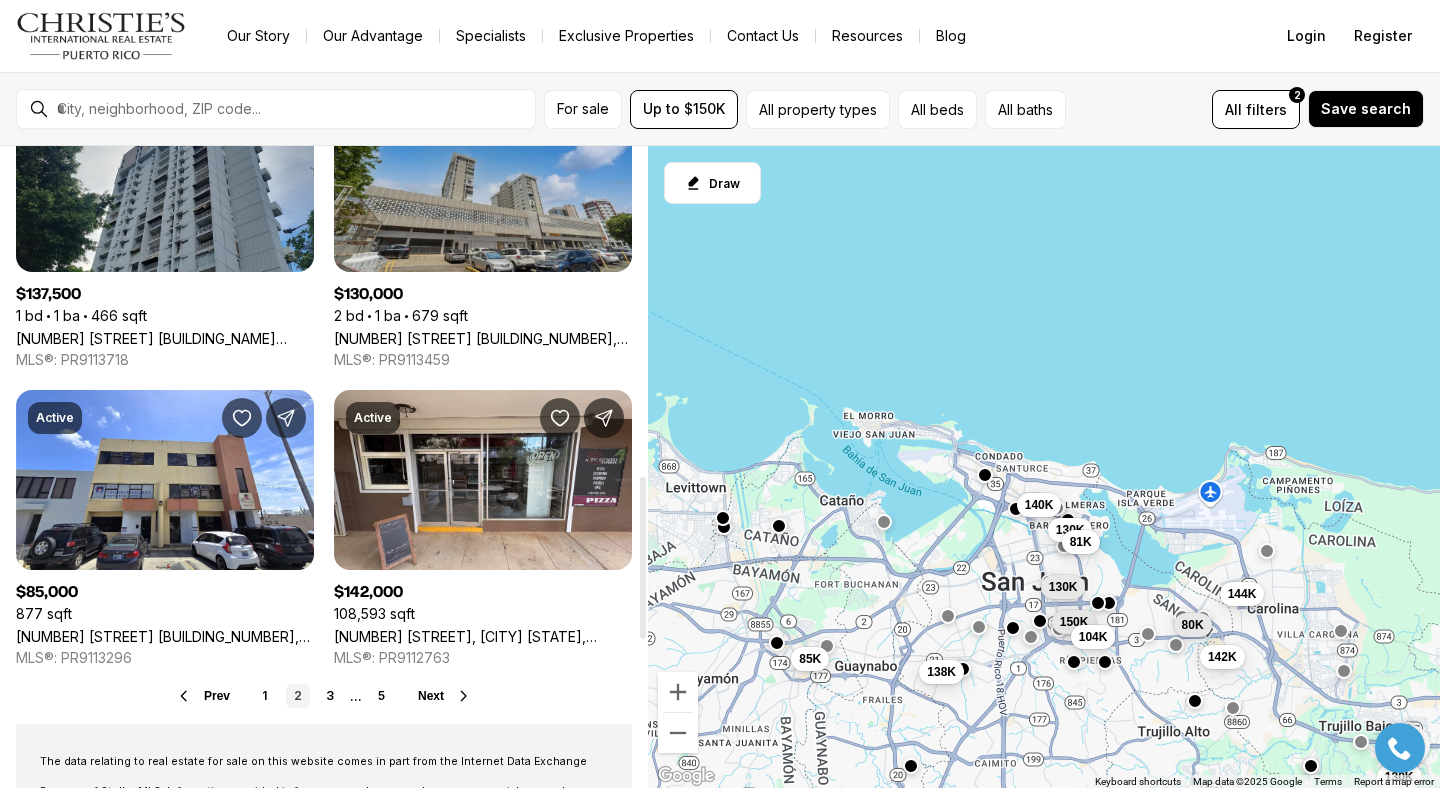scroll, scrollTop: 1370, scrollLeft: 0, axis: vertical 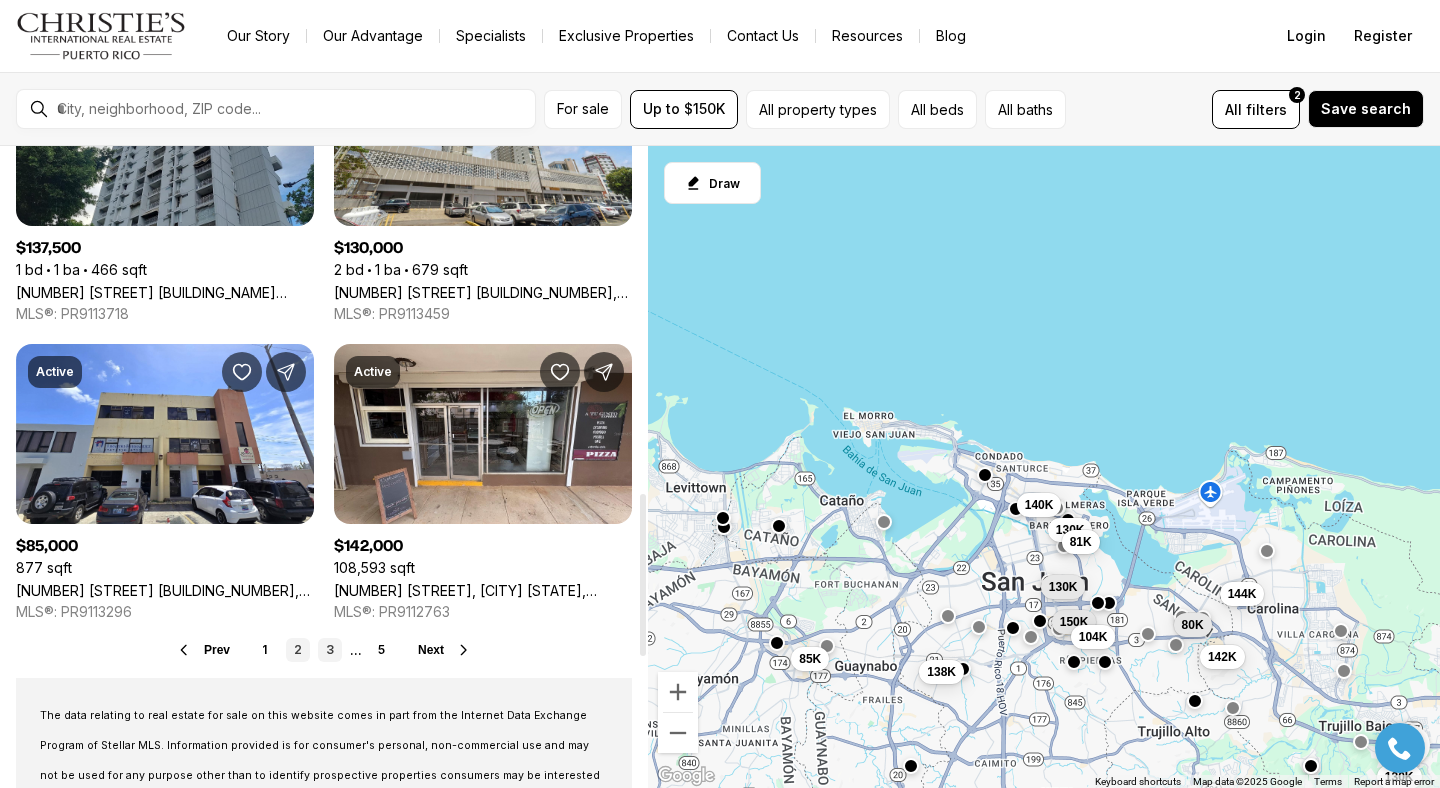 click on "3" at bounding box center [330, 650] 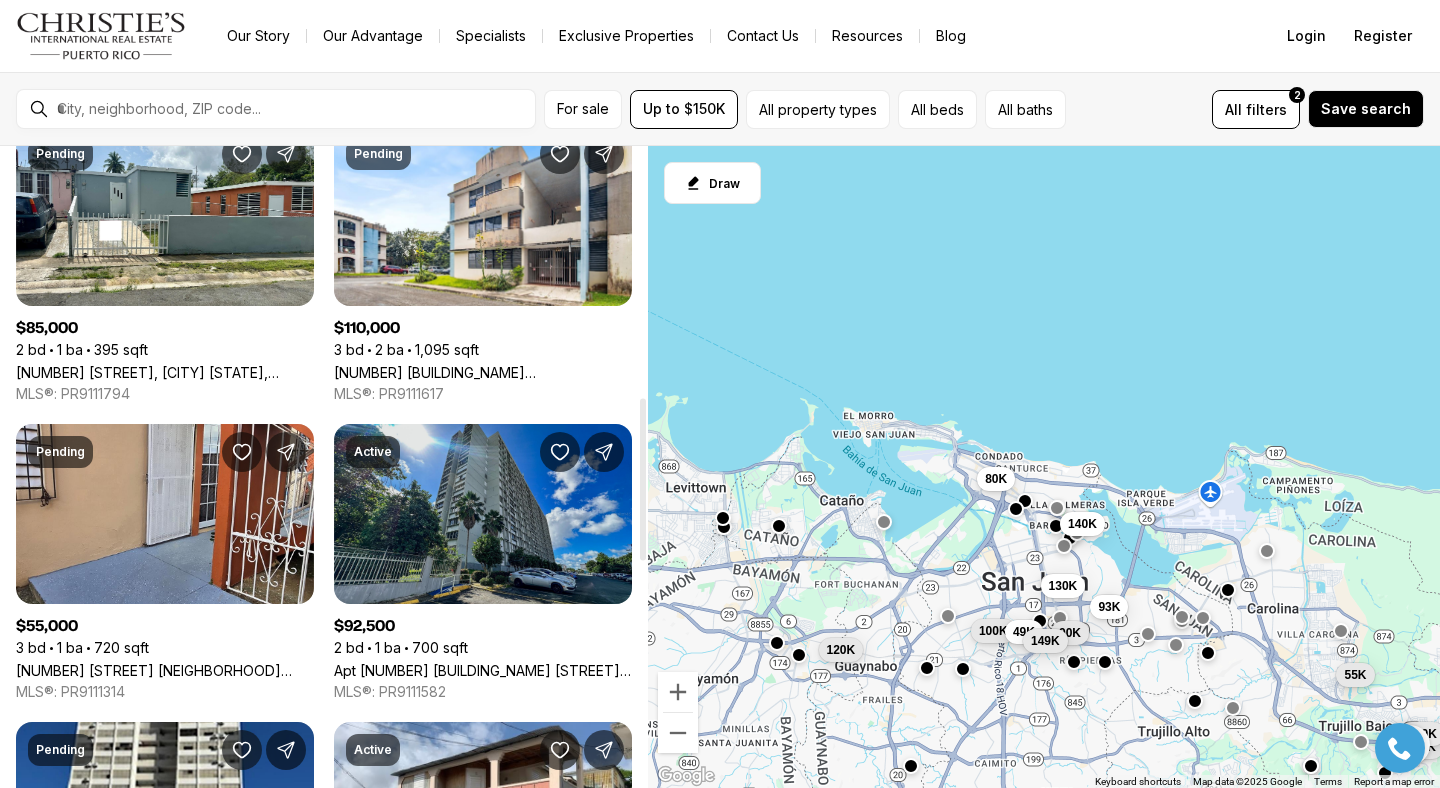 scroll, scrollTop: 993, scrollLeft: 0, axis: vertical 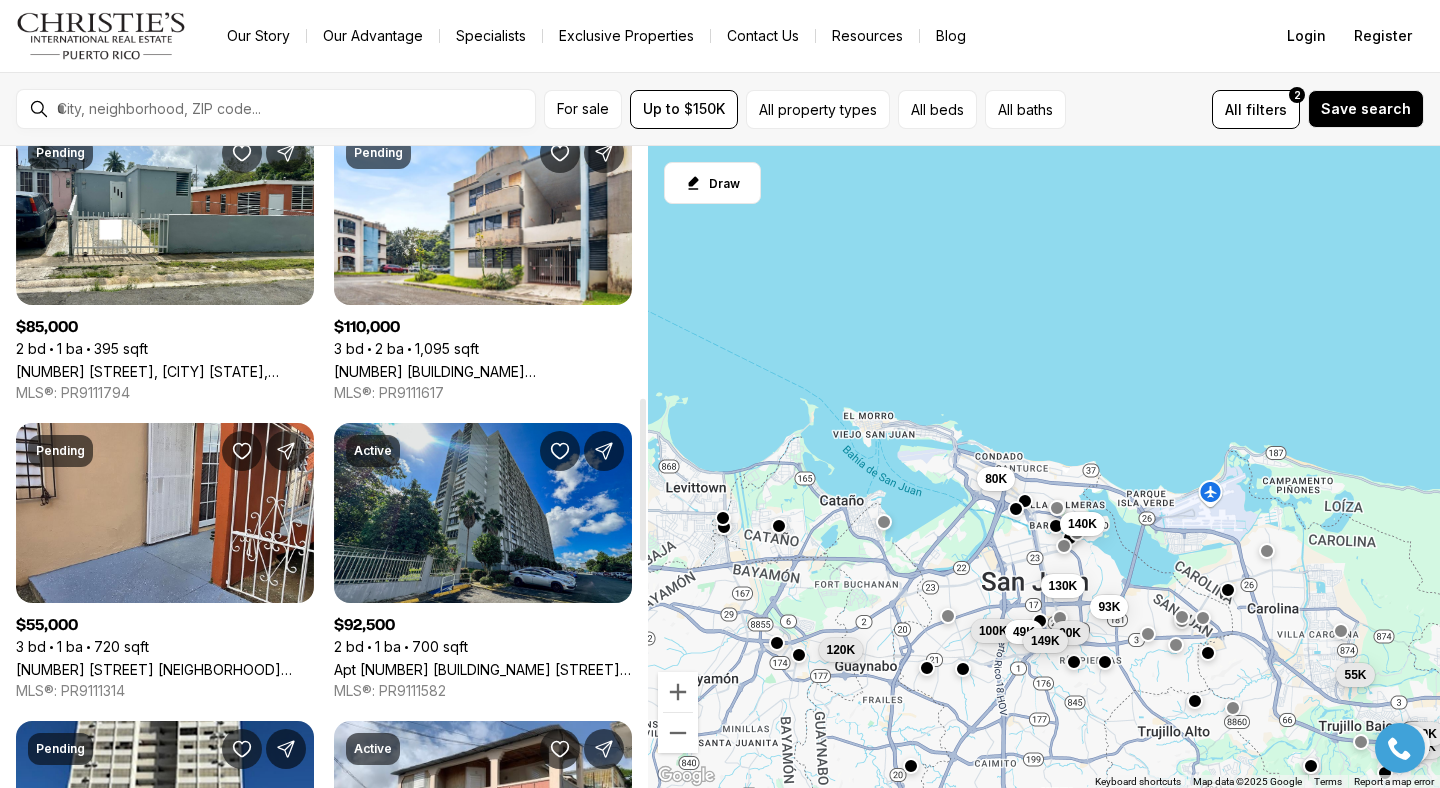 click on "[NUMBER] [STREET] [STREET] #[APT_NUMBER], [CITY] [STATE], [POSTAL_CODE]" at bounding box center [483, 669] 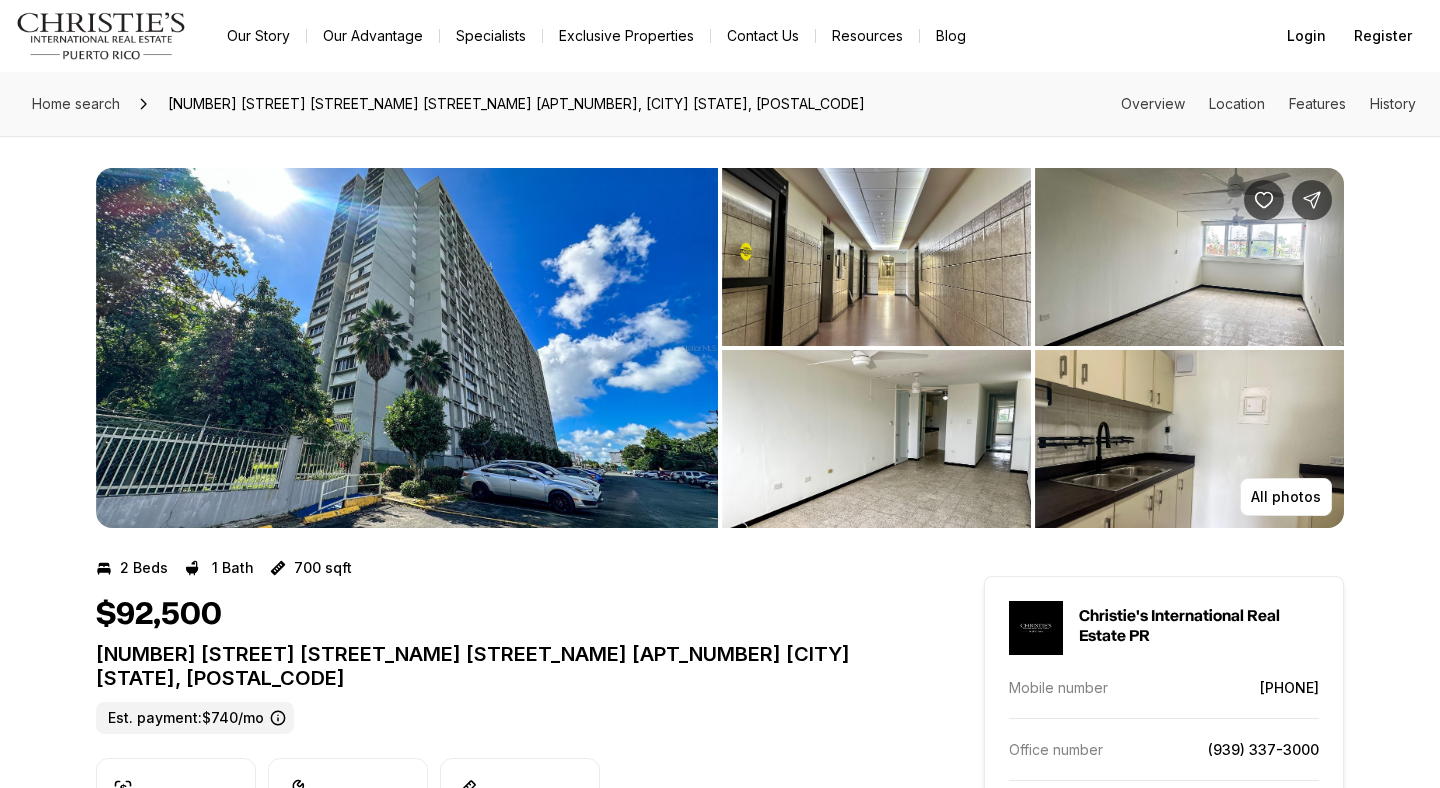 scroll, scrollTop: 0, scrollLeft: 0, axis: both 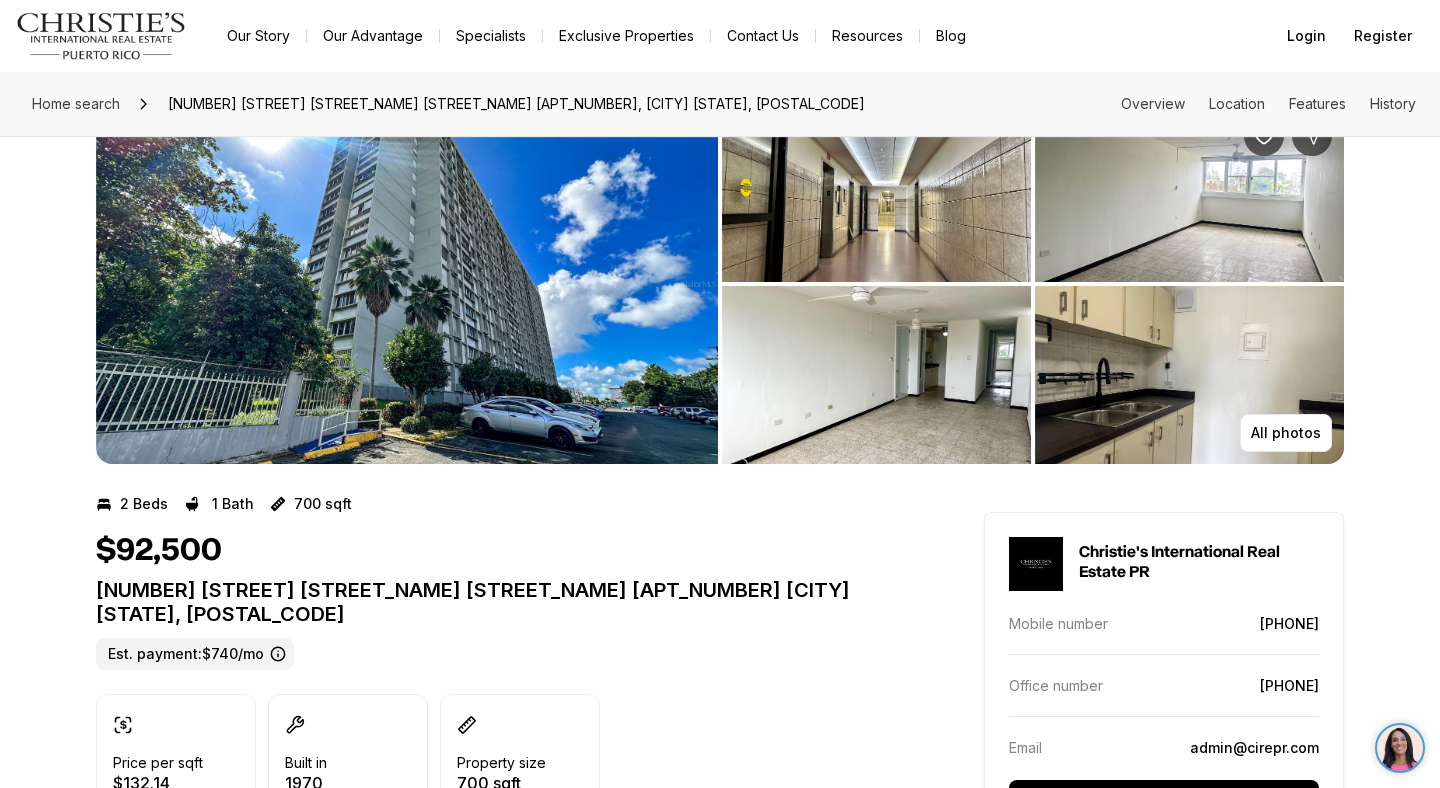 click at bounding box center (407, 284) 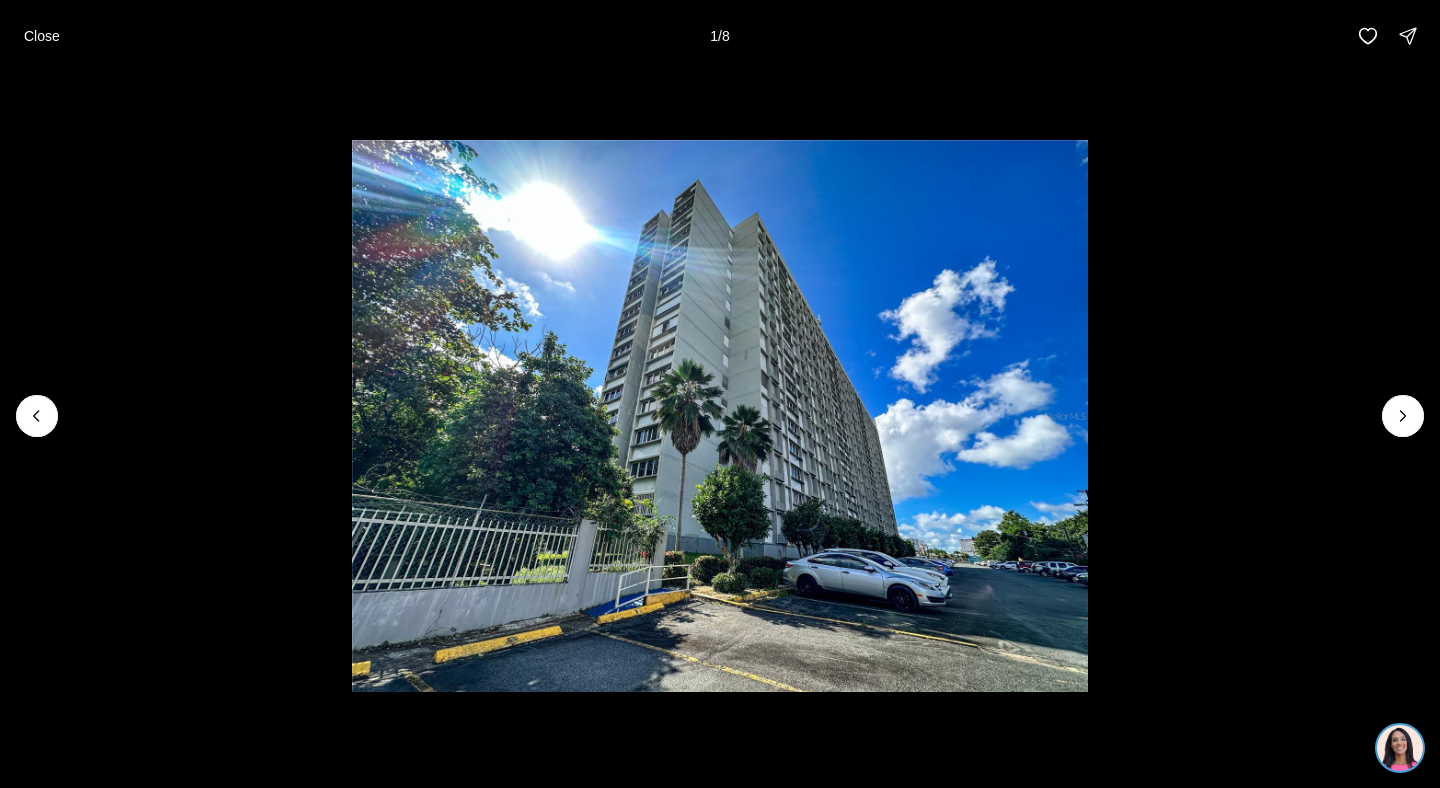 type 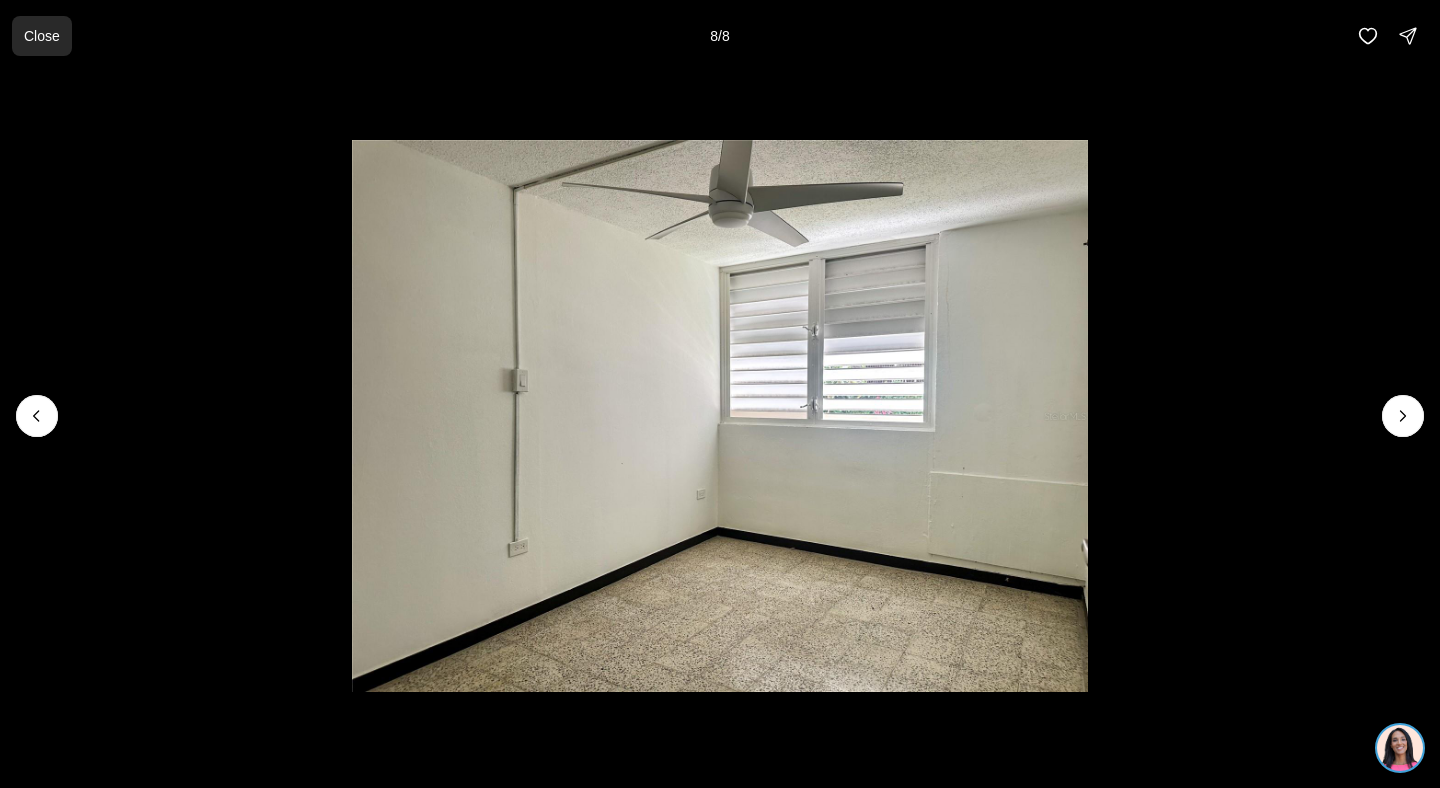 click on "Close" at bounding box center (42, 36) 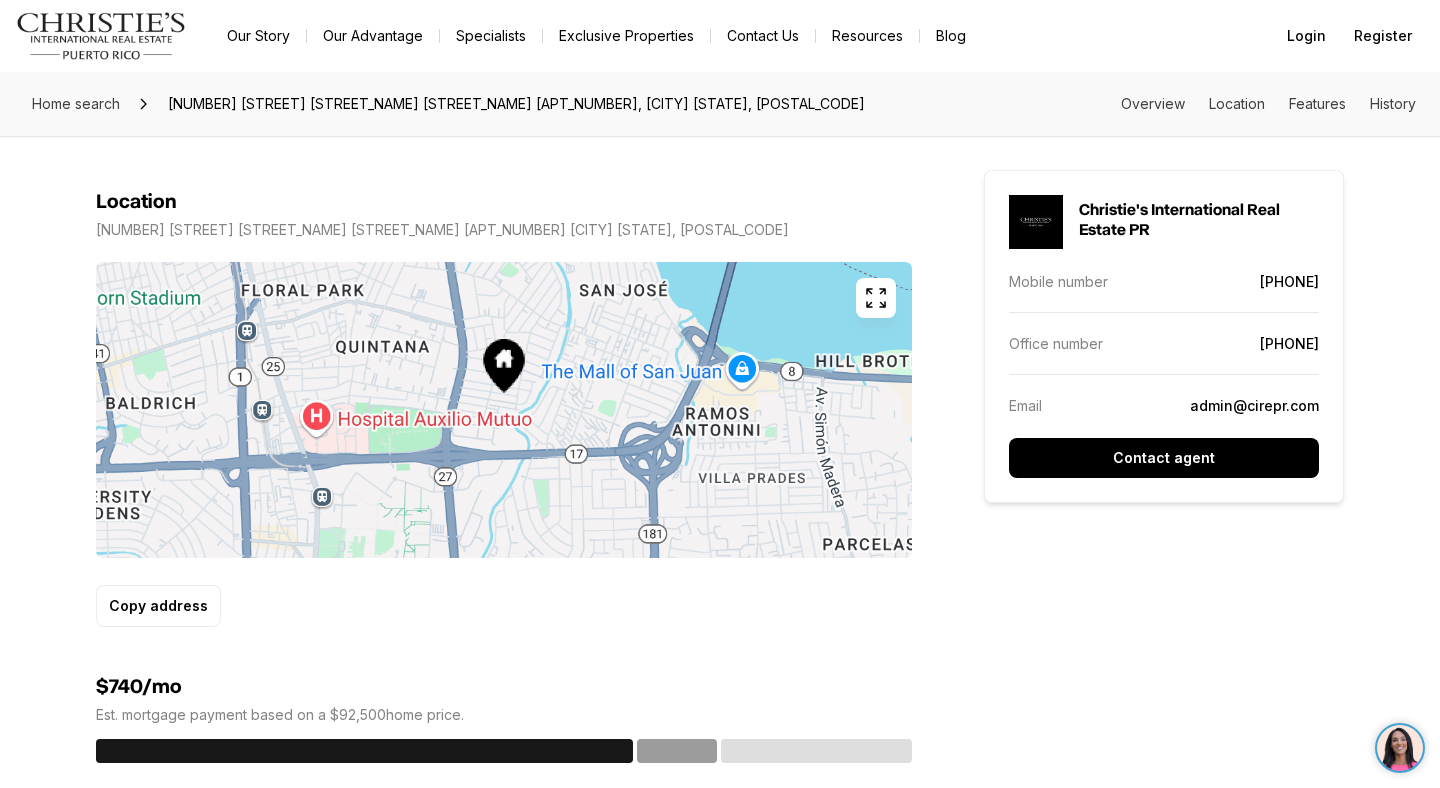 scroll, scrollTop: 1249, scrollLeft: 0, axis: vertical 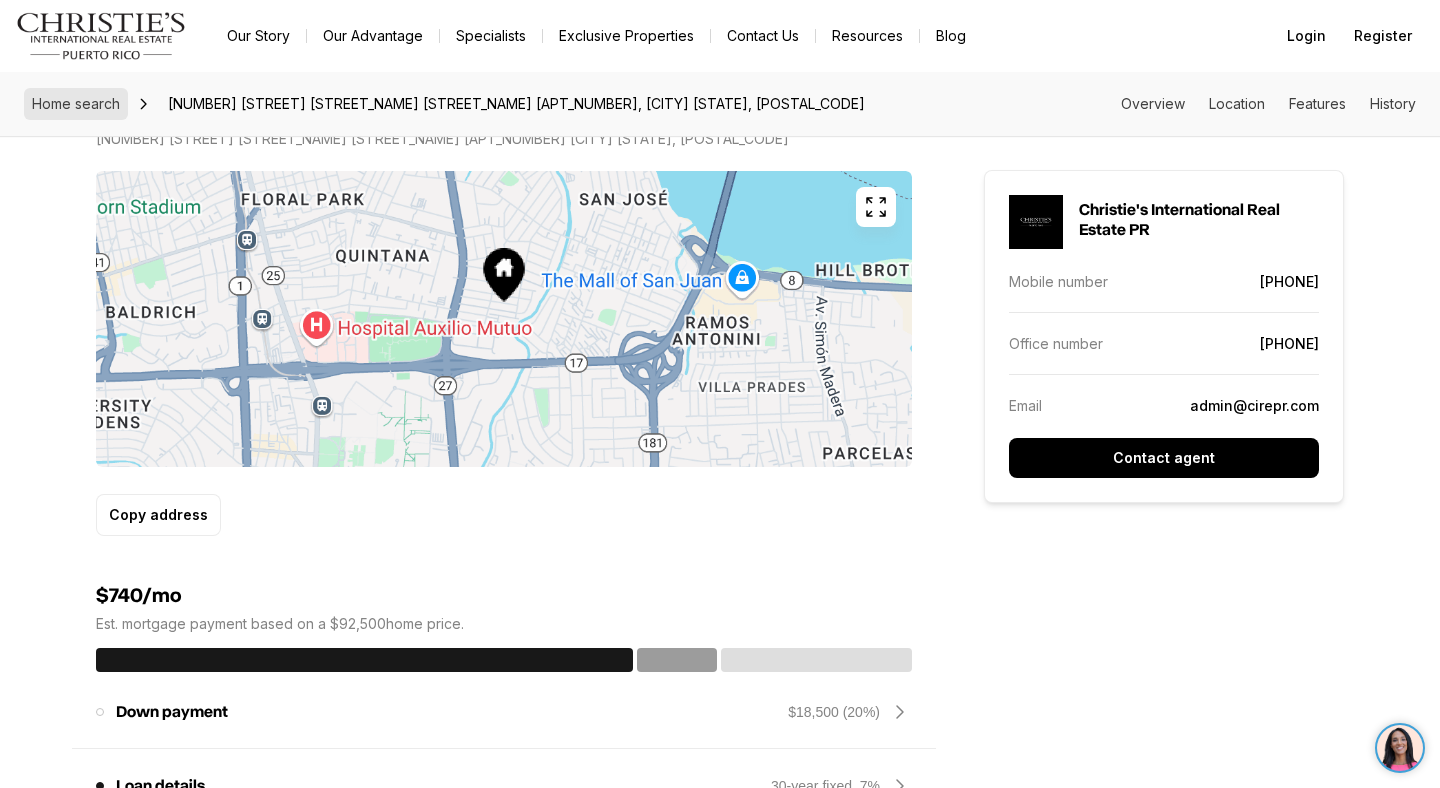 click on "Home search" at bounding box center (76, 103) 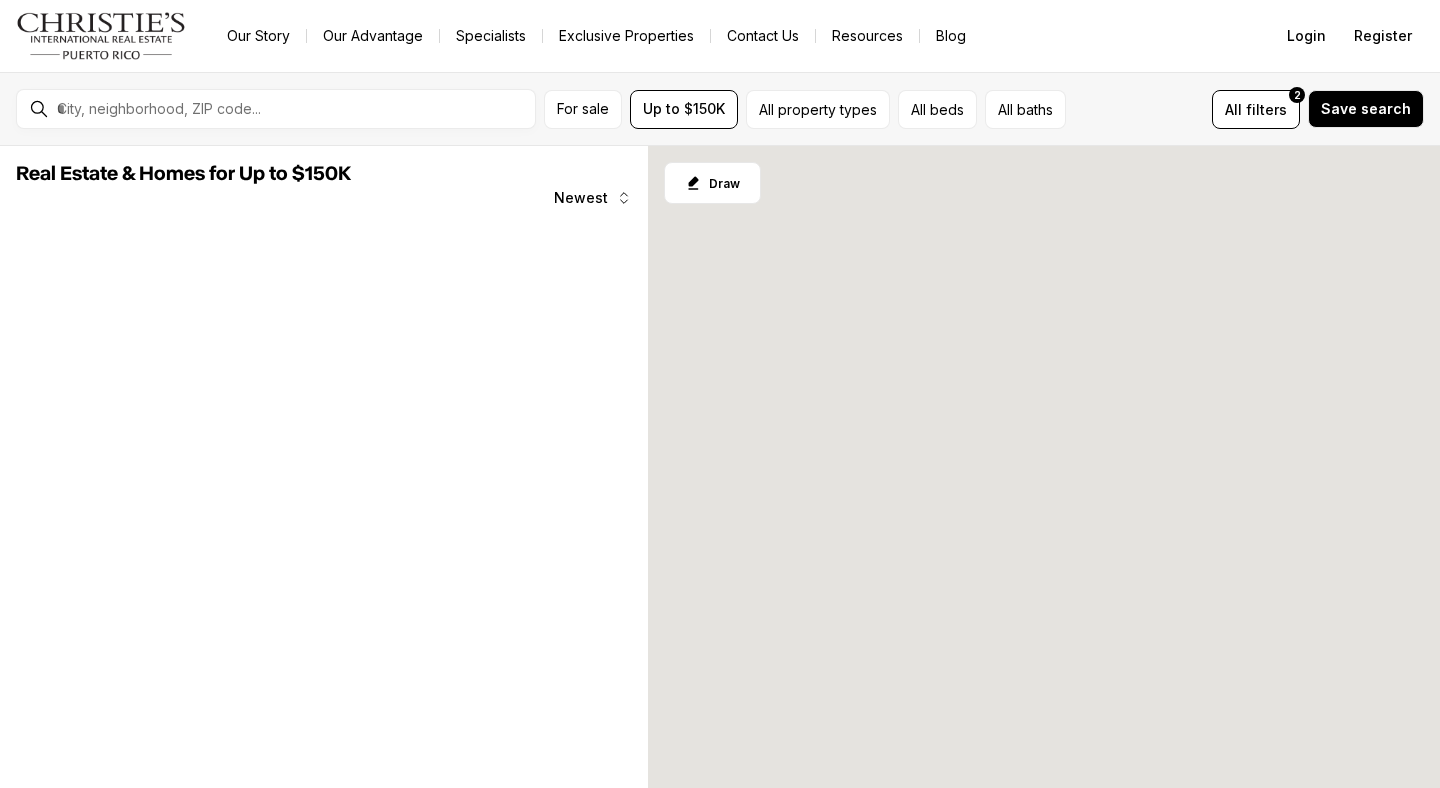 scroll, scrollTop: 0, scrollLeft: 0, axis: both 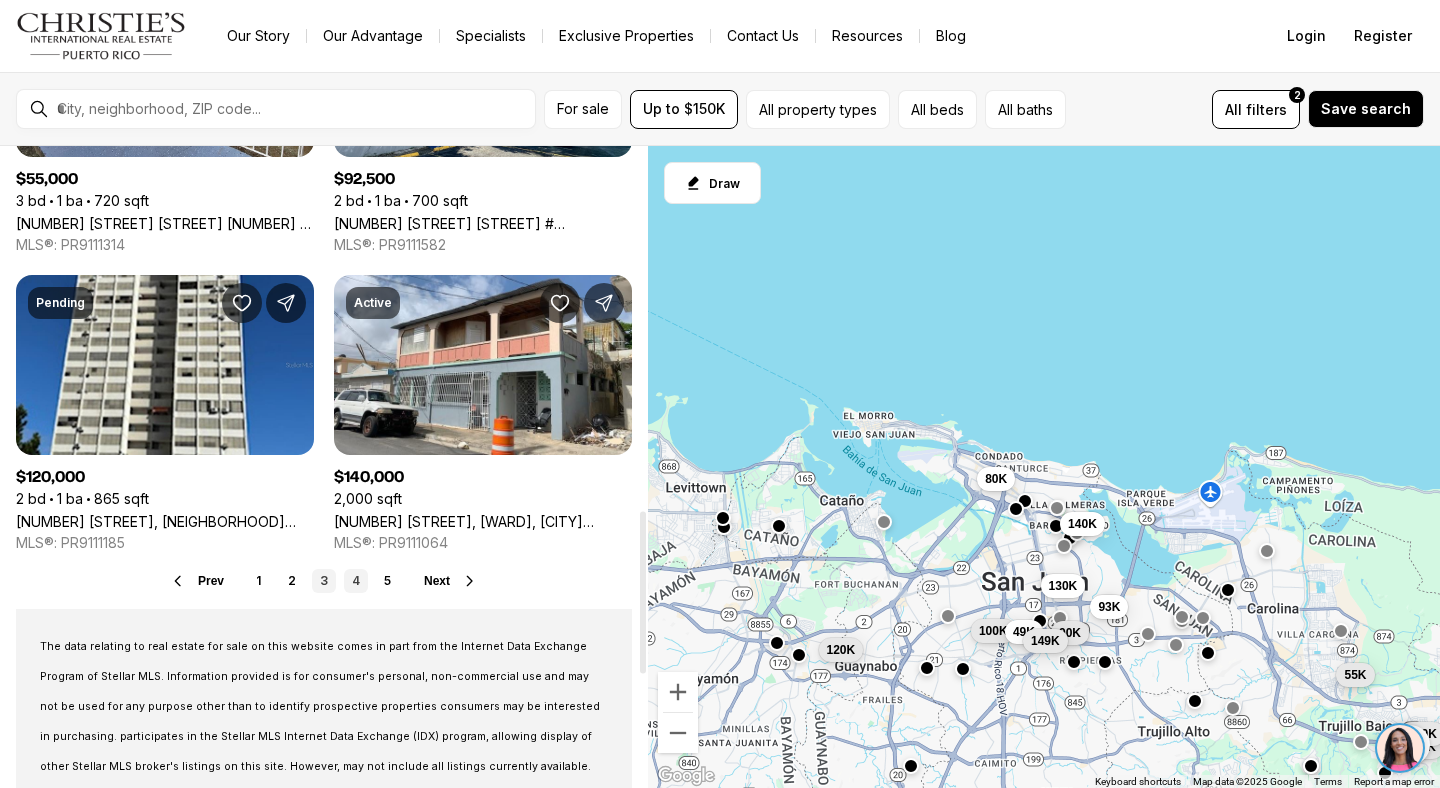 click on "4" at bounding box center [356, 581] 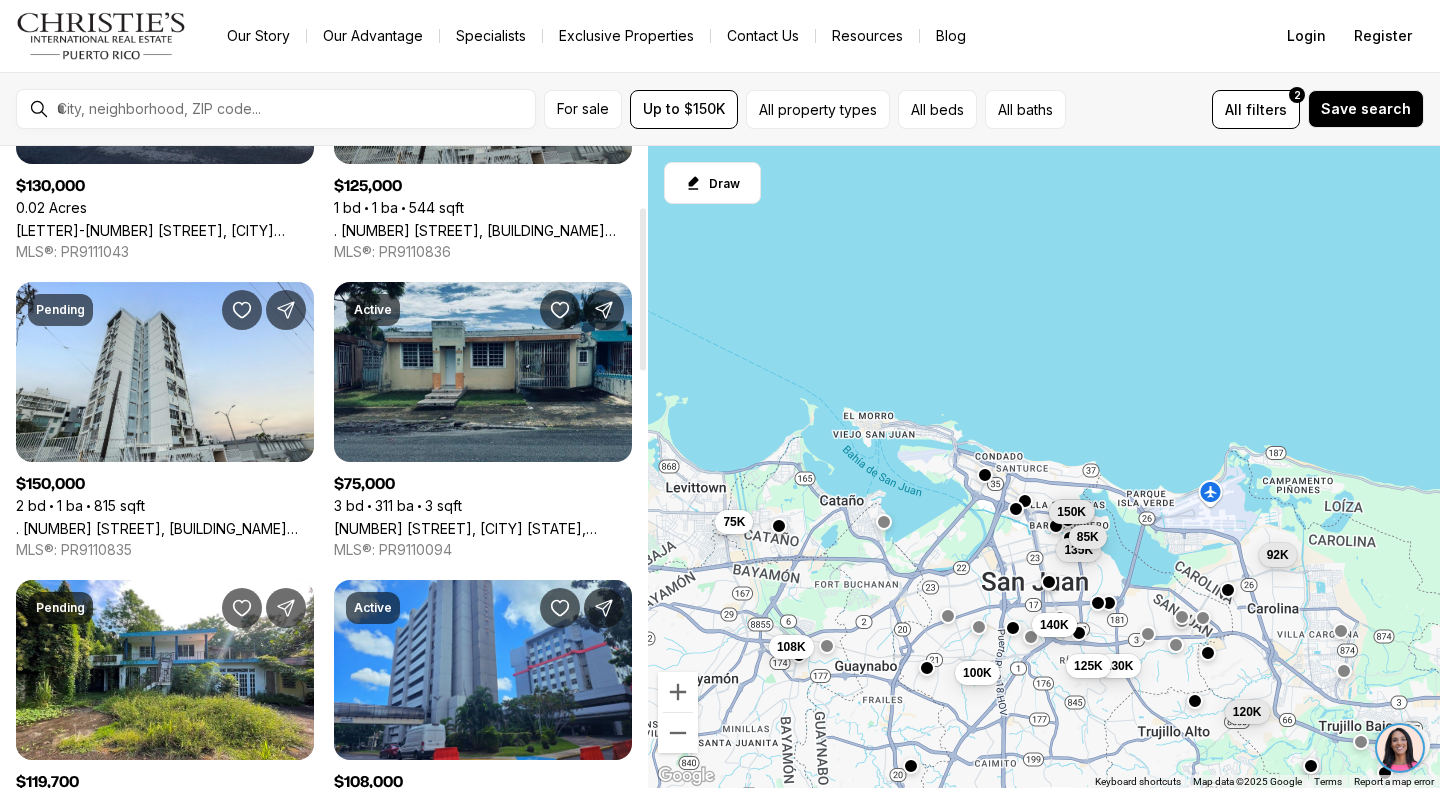 scroll, scrollTop: 244, scrollLeft: 0, axis: vertical 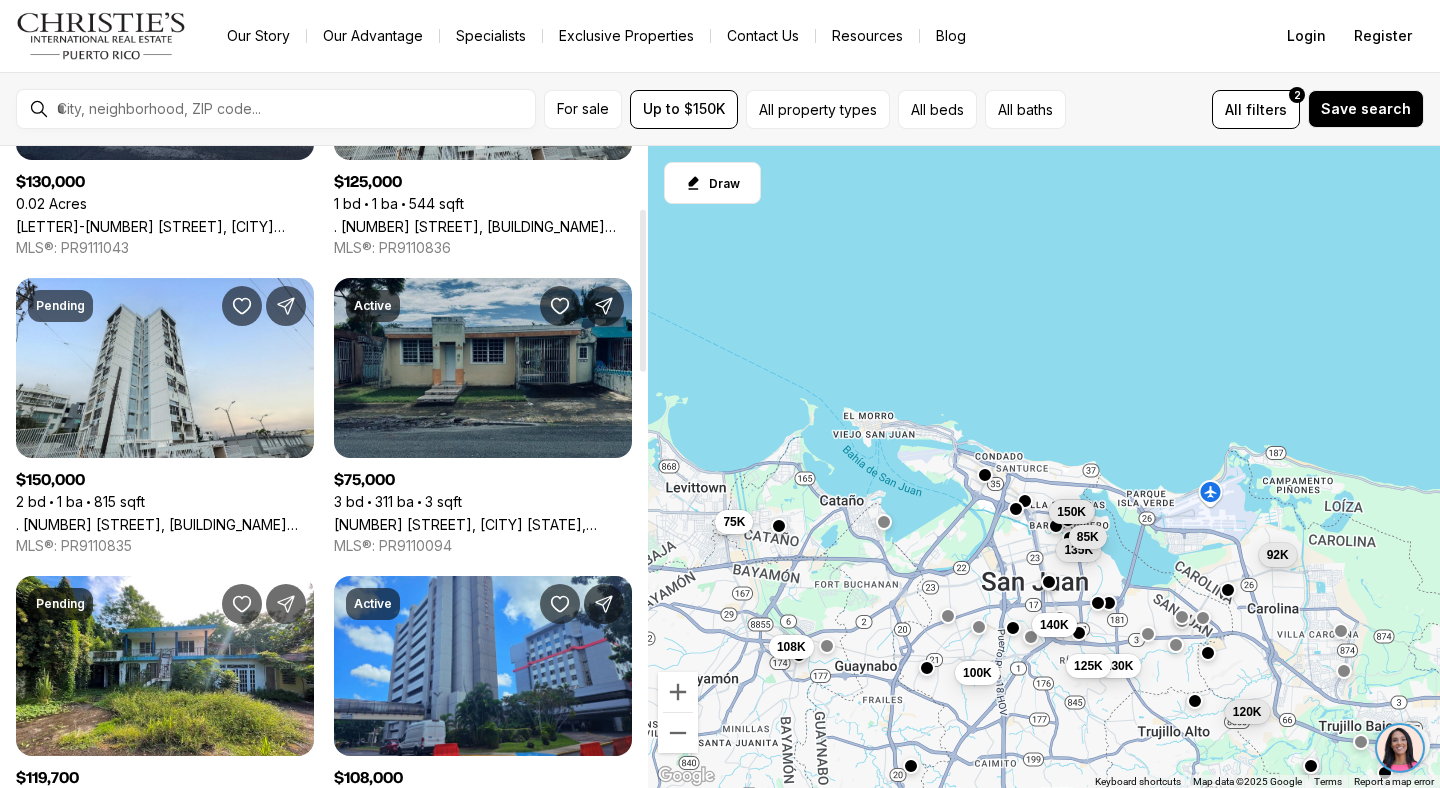 click on "0 CALLE MARIANO BRAU, [CITY], [STATE], [POSTAL_CODE]" at bounding box center [483, 524] 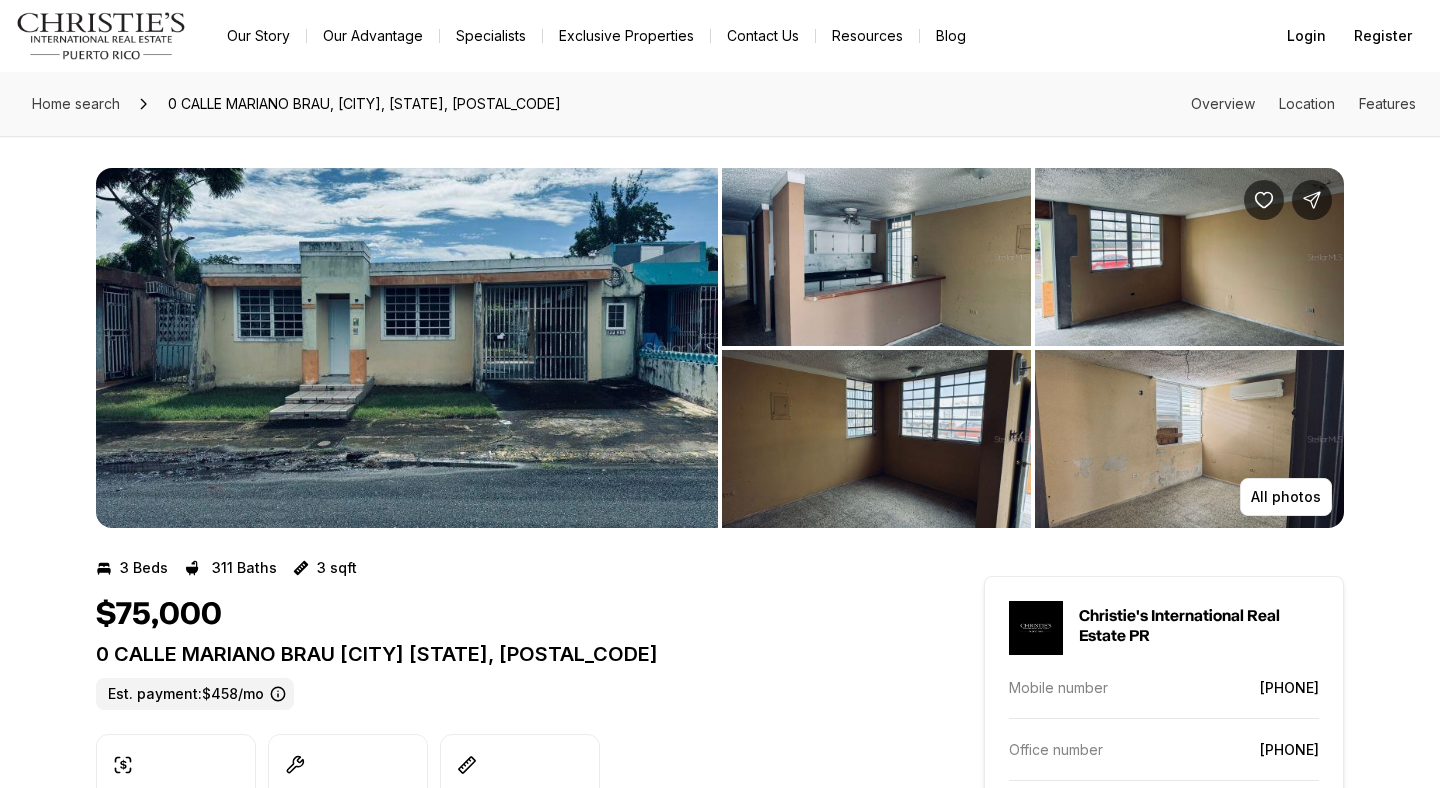 scroll, scrollTop: 0, scrollLeft: 0, axis: both 